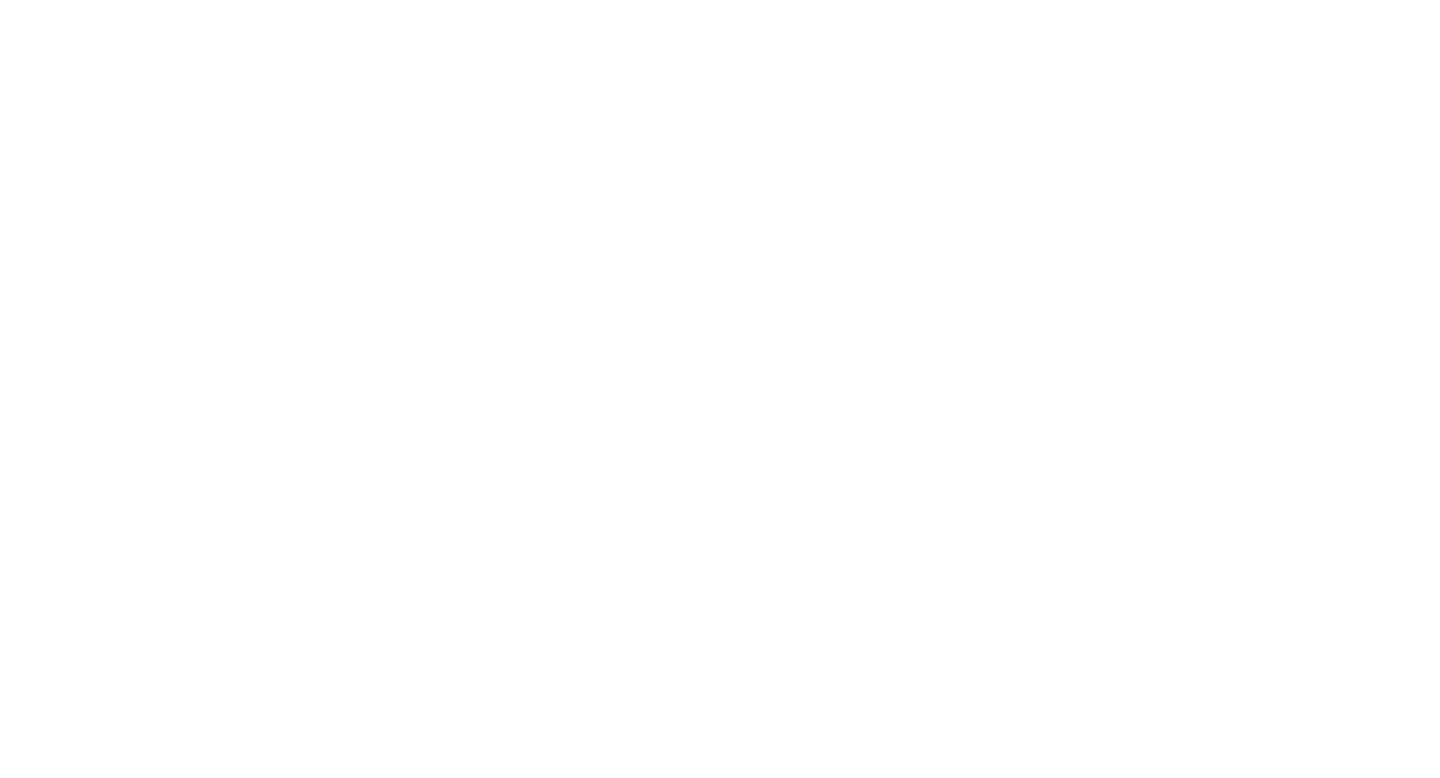 scroll, scrollTop: 0, scrollLeft: 0, axis: both 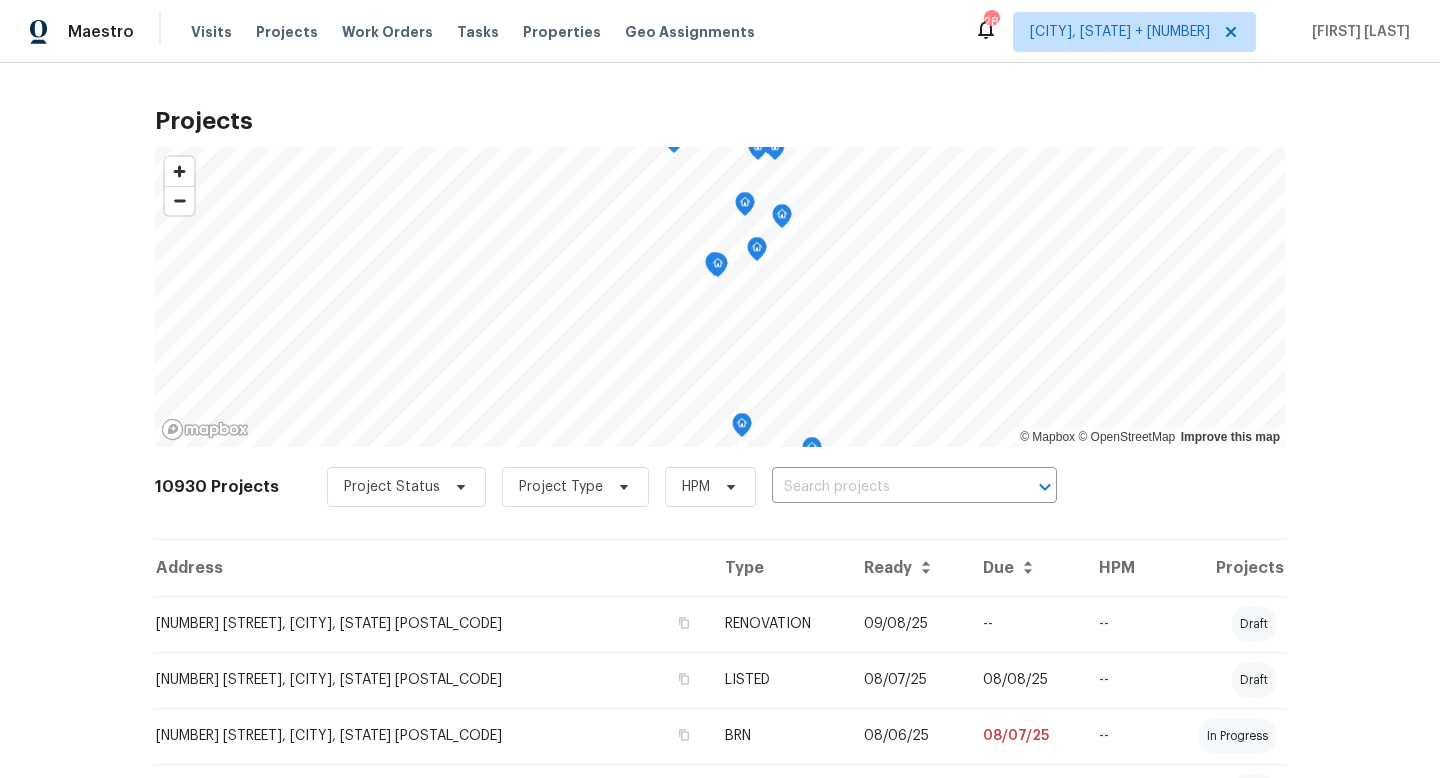 click on "Properties" at bounding box center [562, 32] 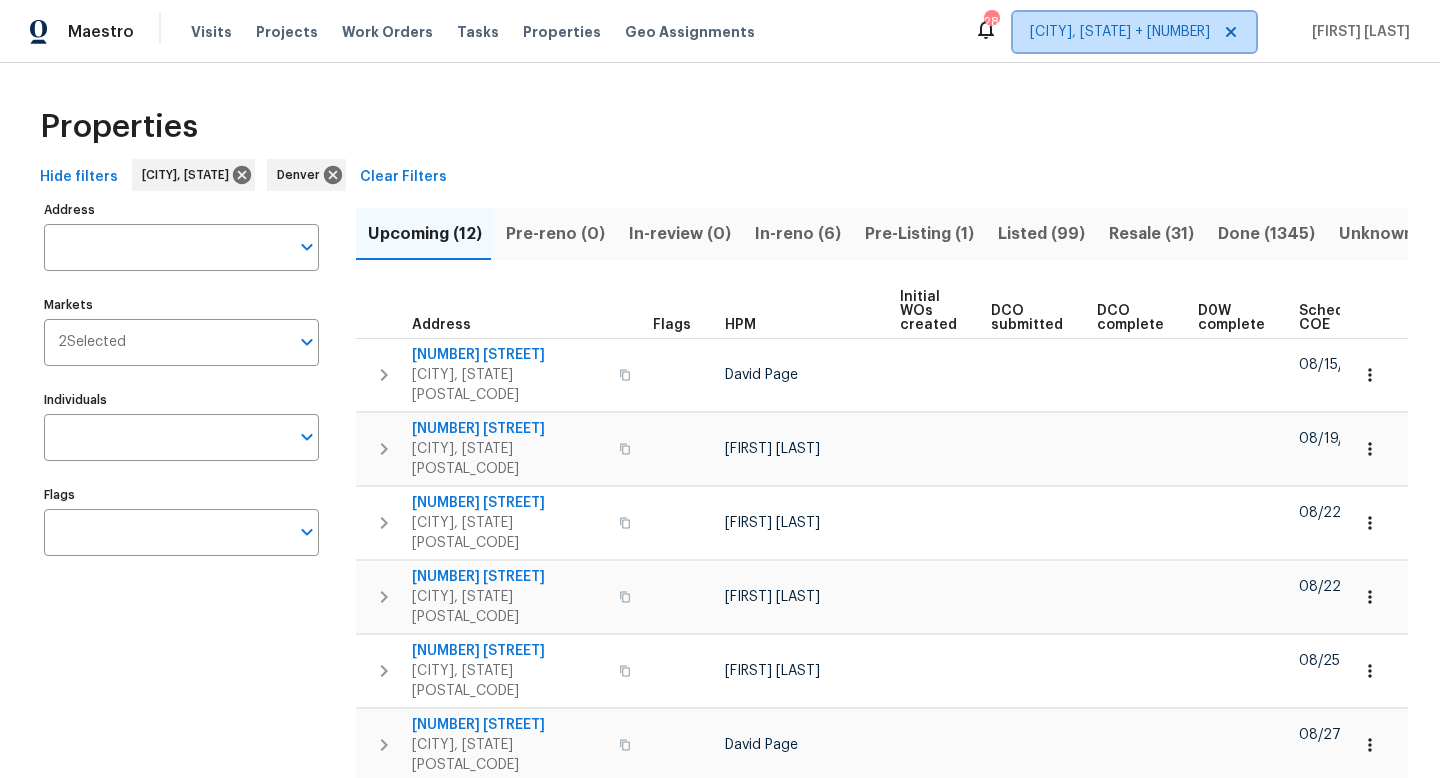 click on "[CITY], [STATE] + [NUMBER]" at bounding box center [1120, 32] 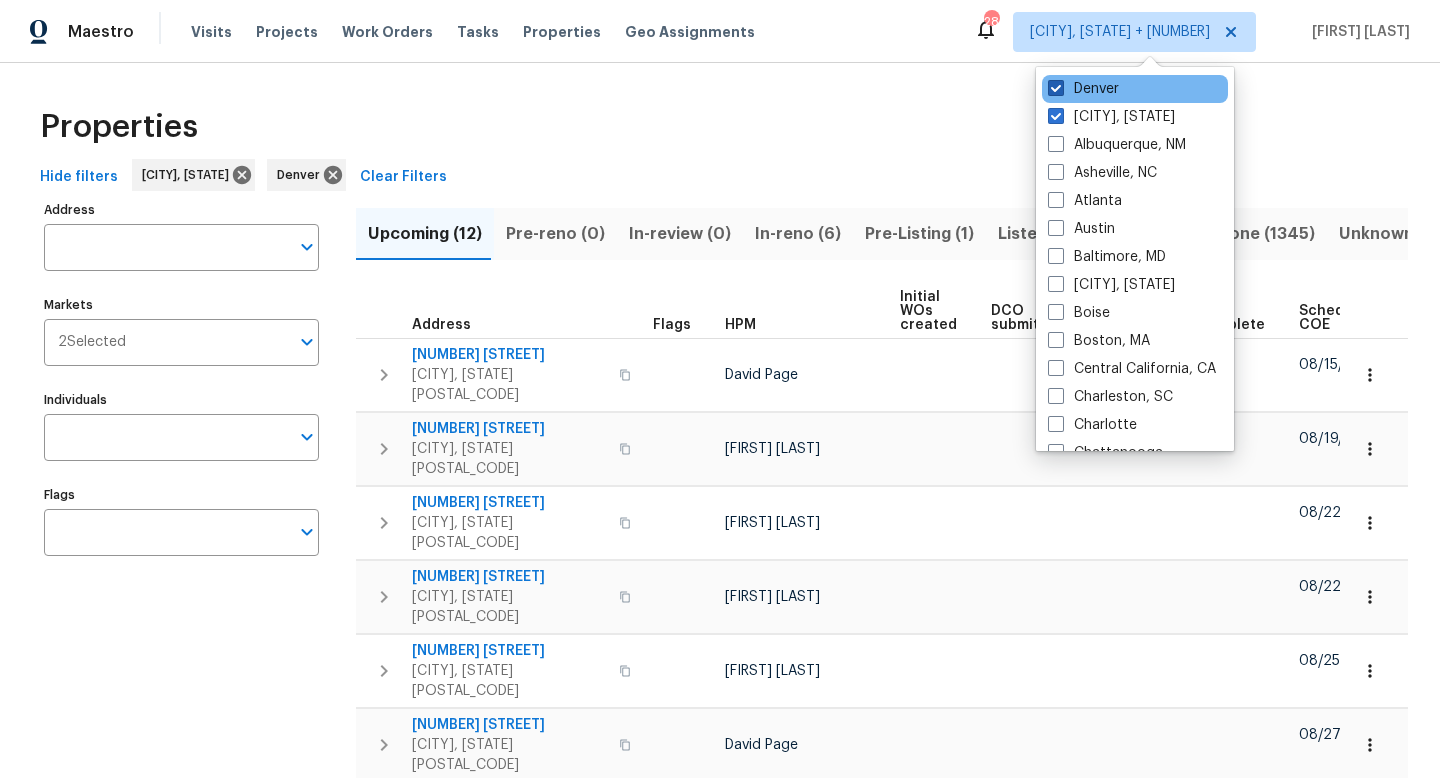 click on "Denver" at bounding box center (1083, 89) 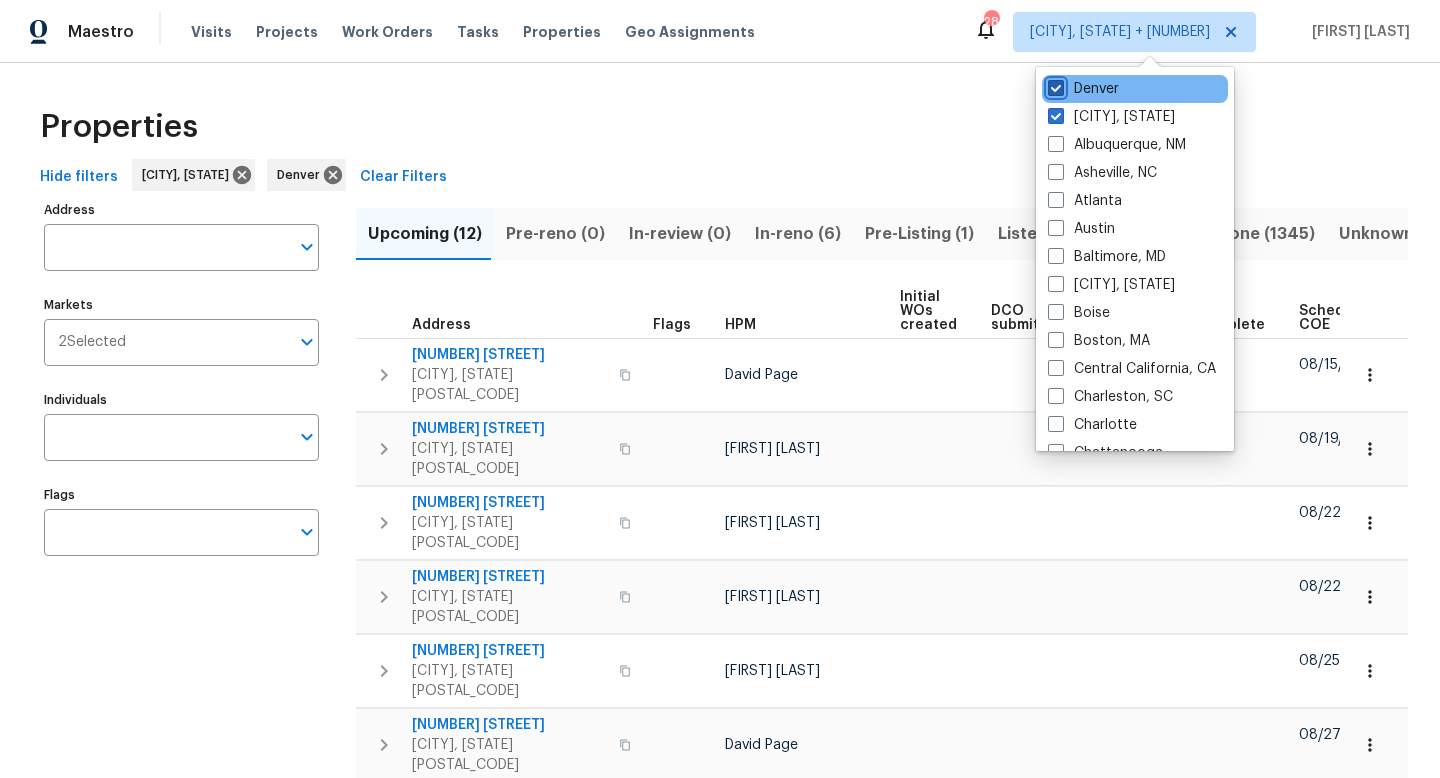 click on "Denver" at bounding box center (1054, 85) 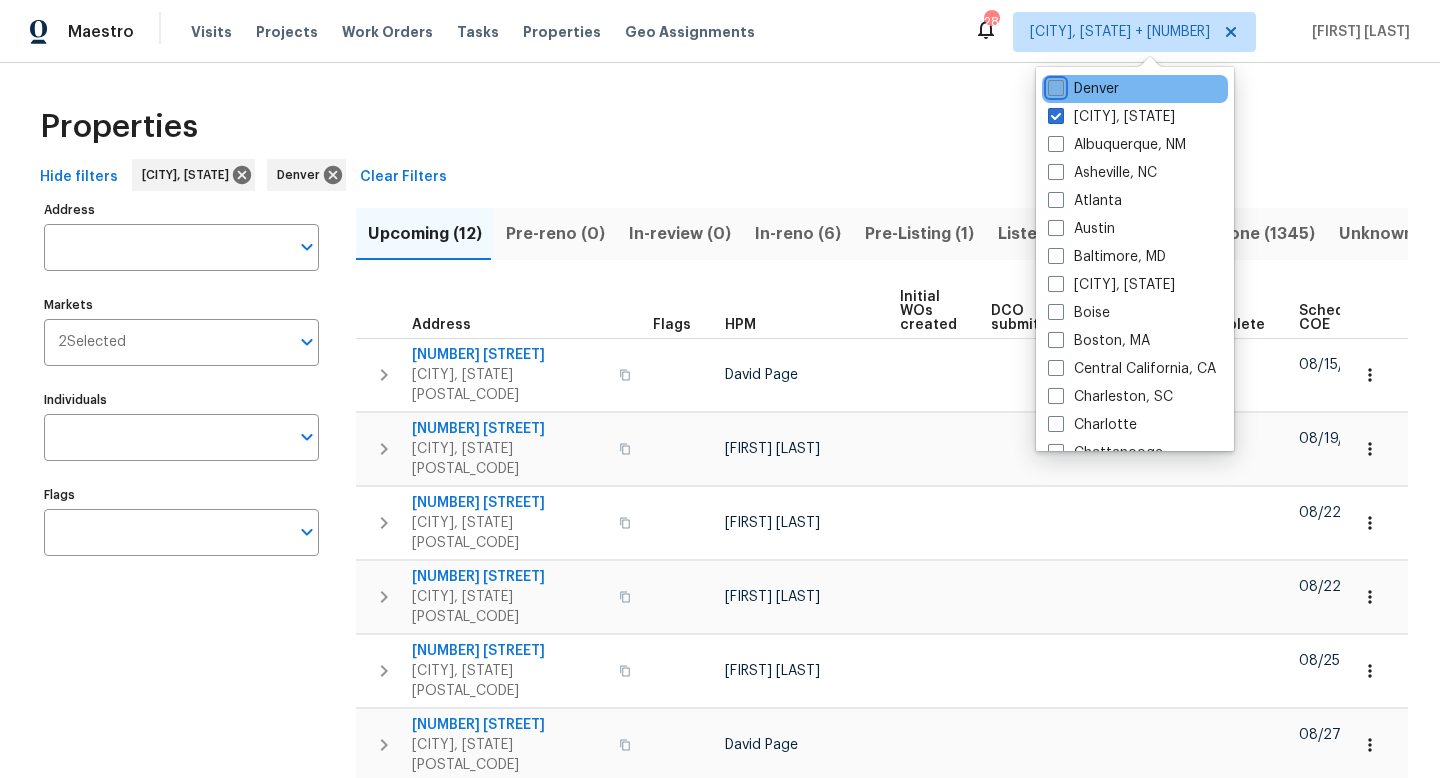 checkbox on "false" 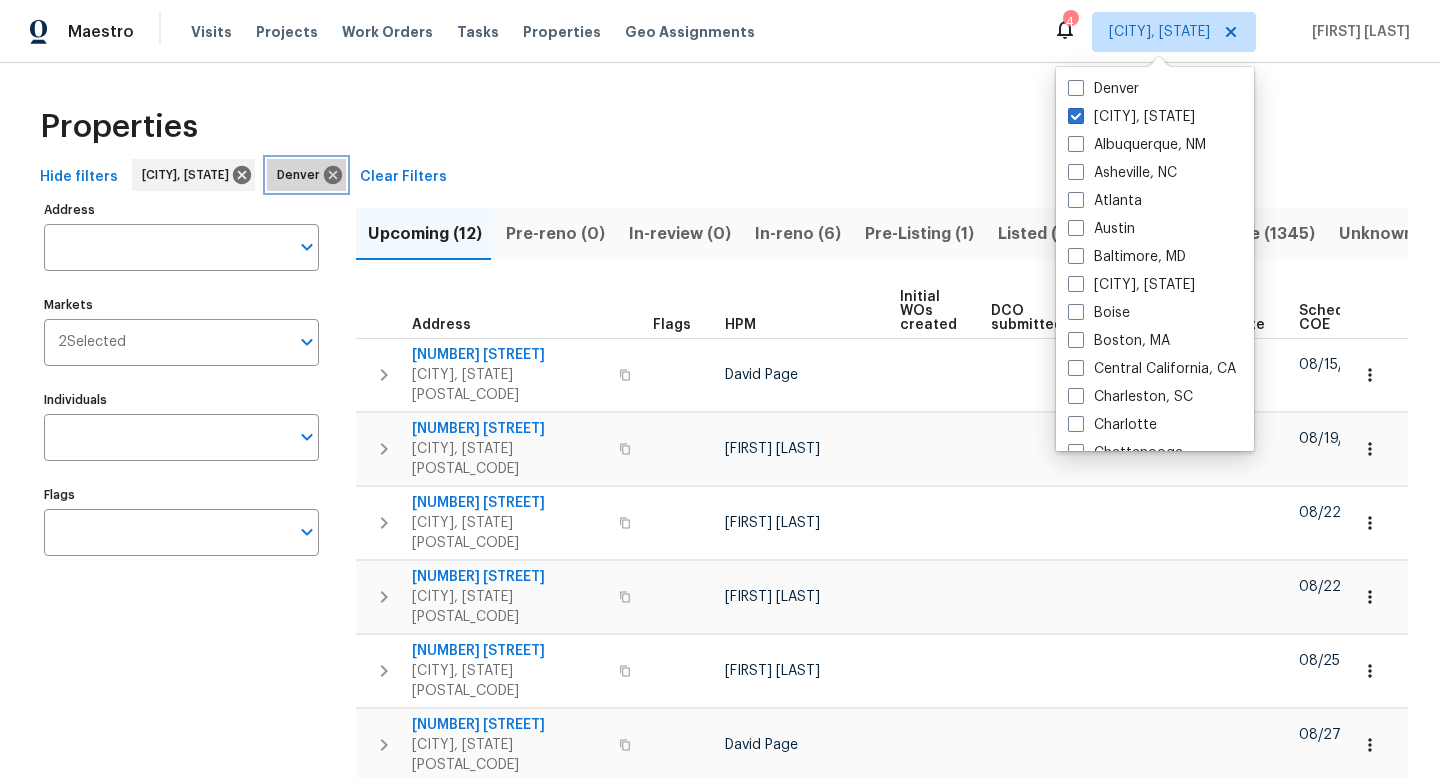 click 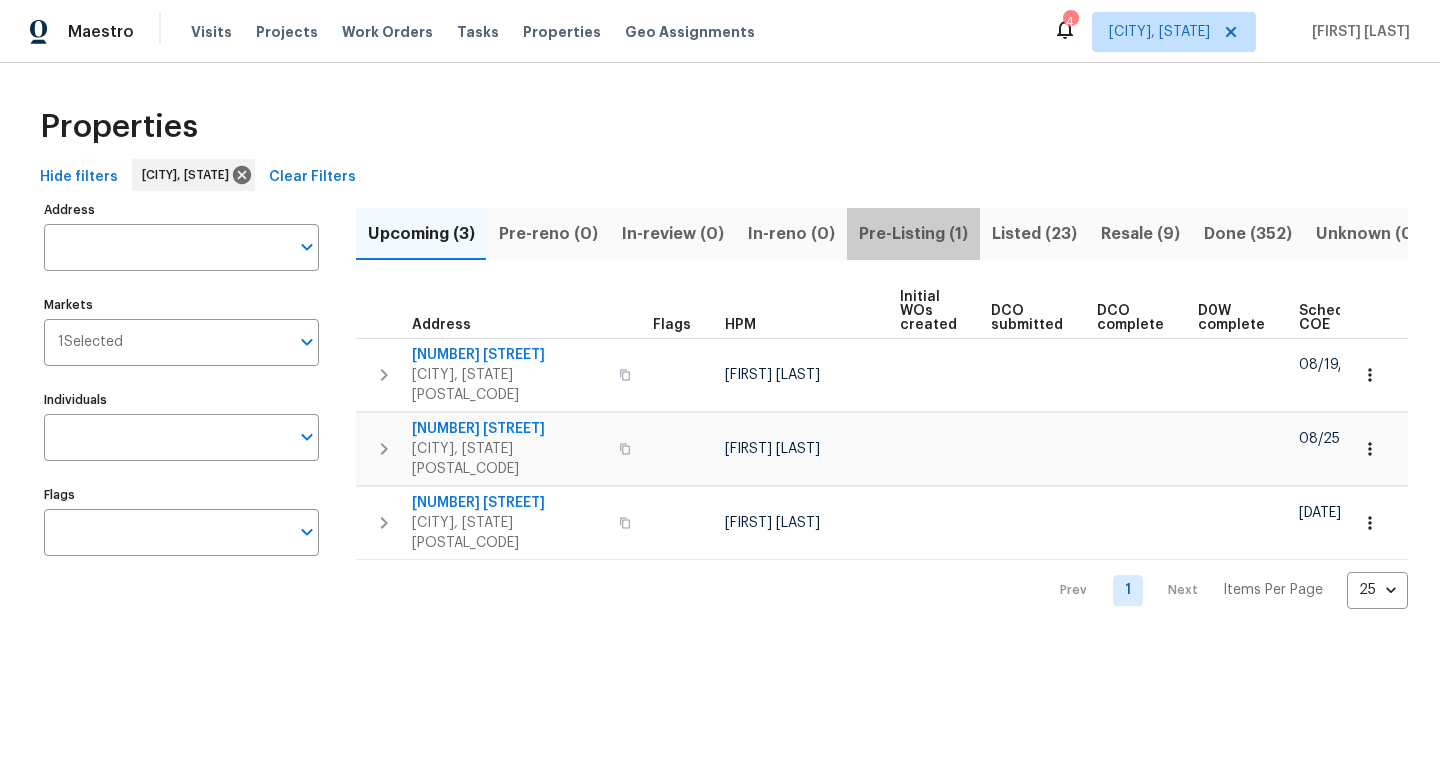 click on "Pre-Listing (1)" at bounding box center (913, 234) 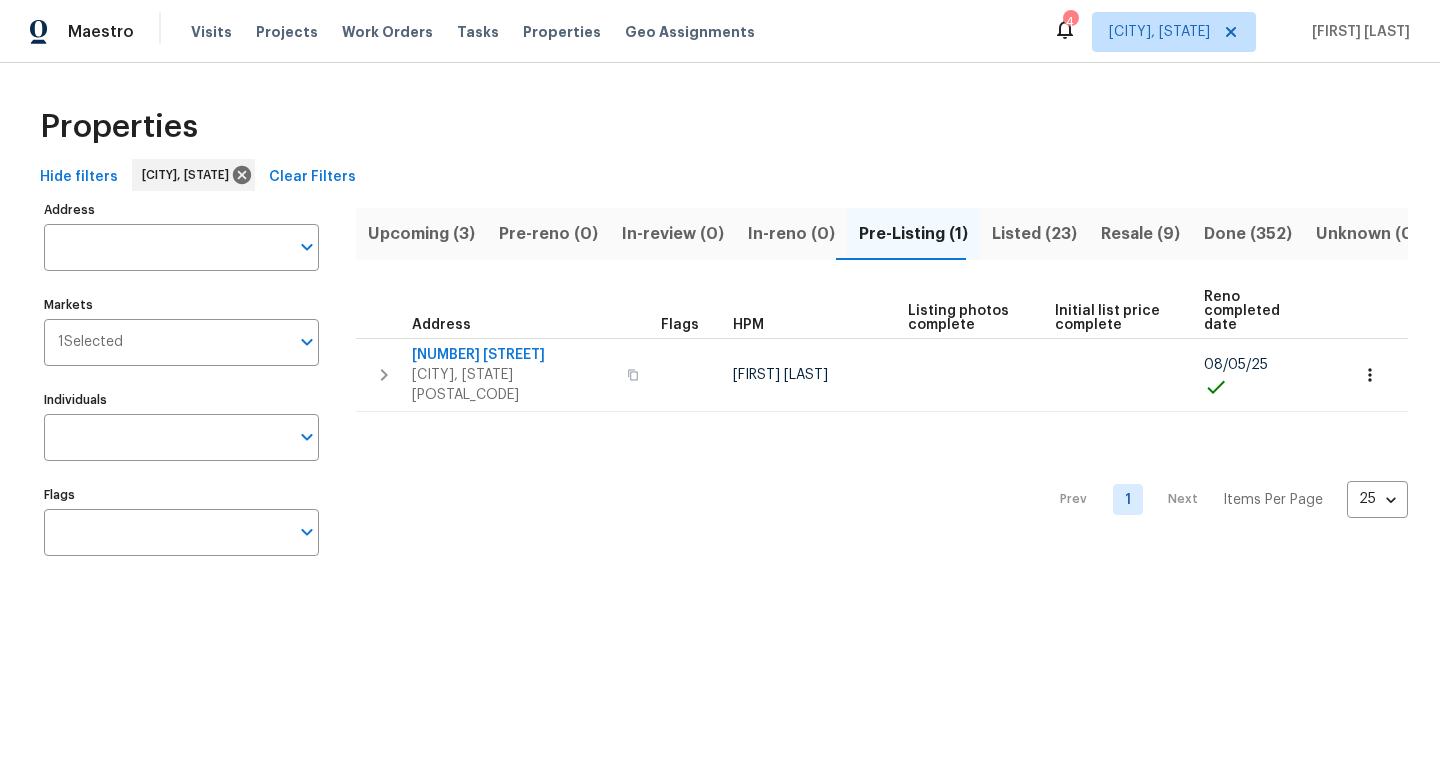 click on "Upcoming (3)" at bounding box center (421, 234) 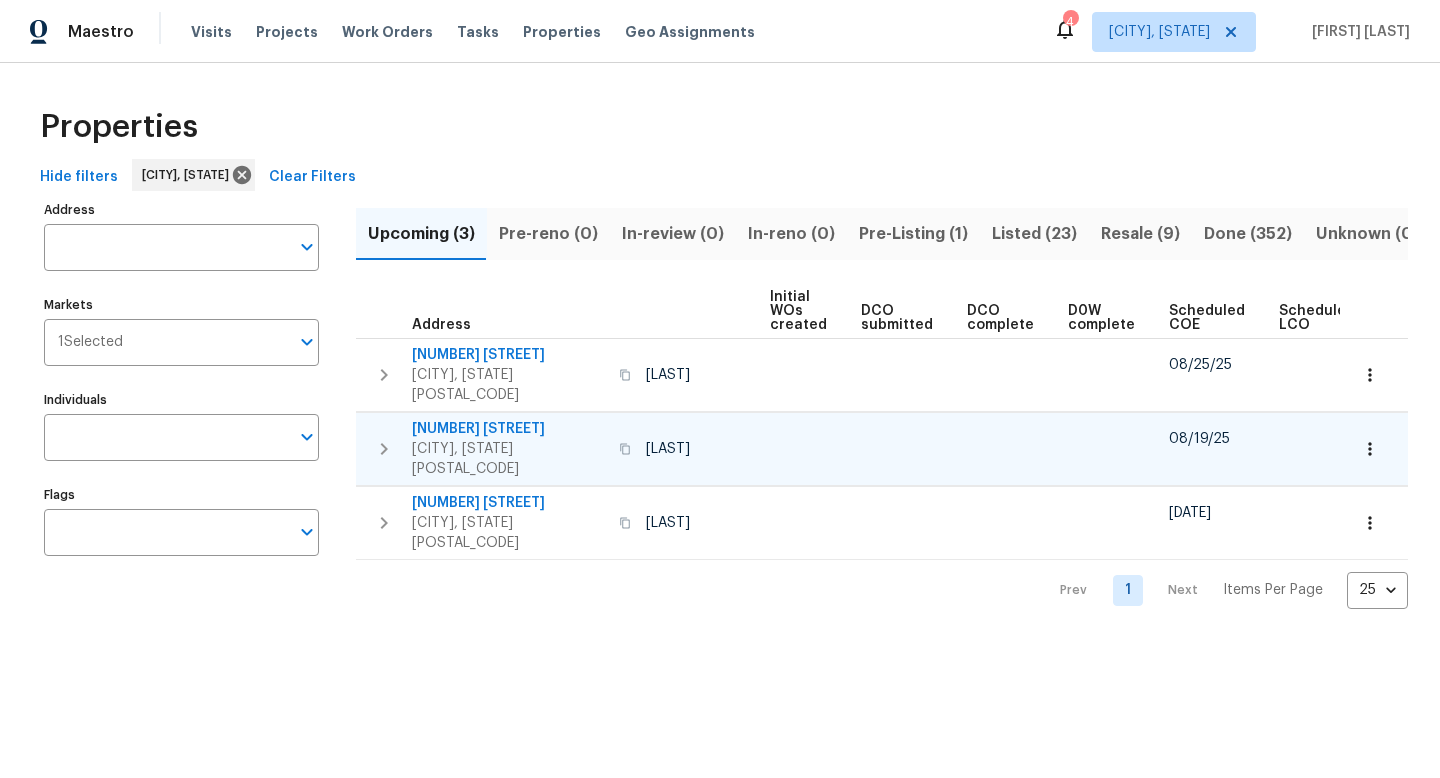 scroll, scrollTop: 0, scrollLeft: 219, axis: horizontal 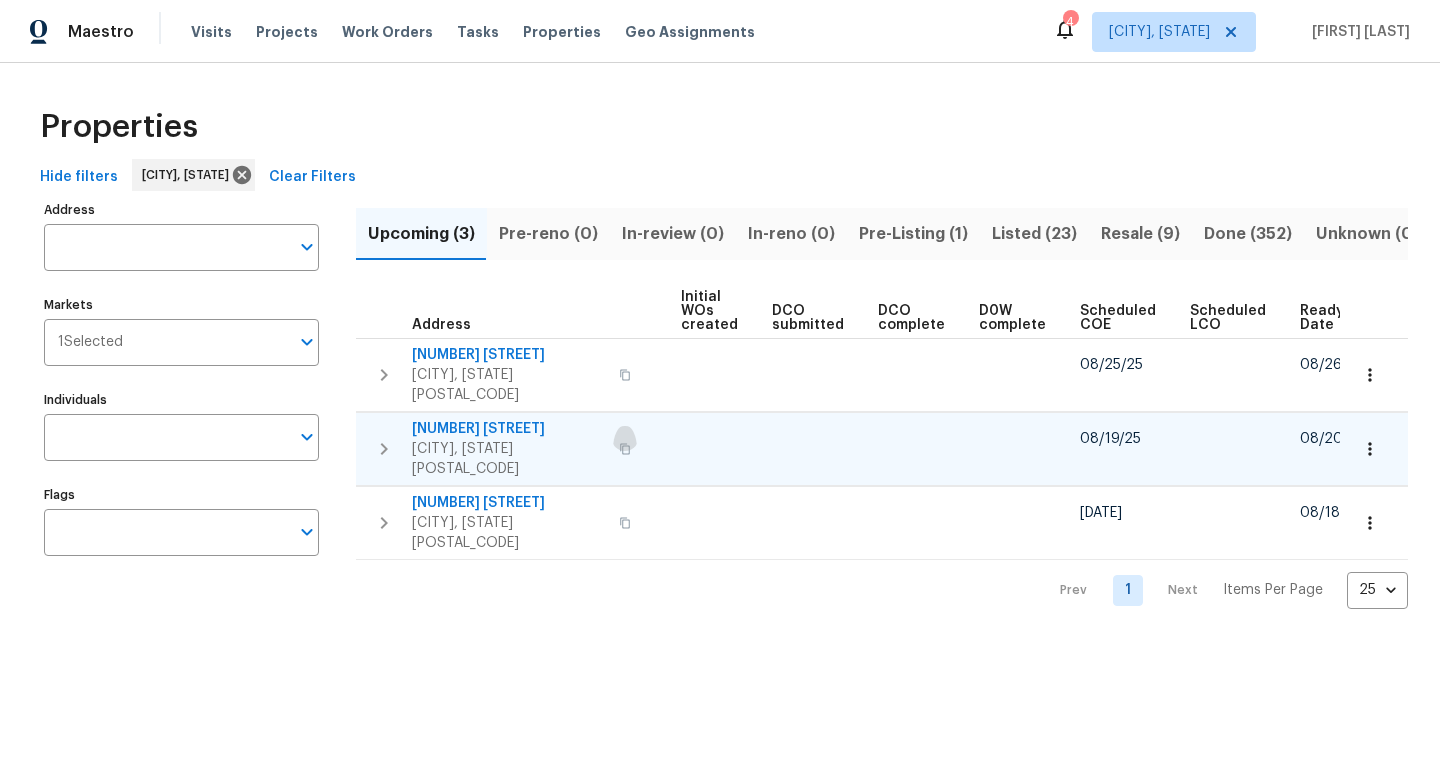 click 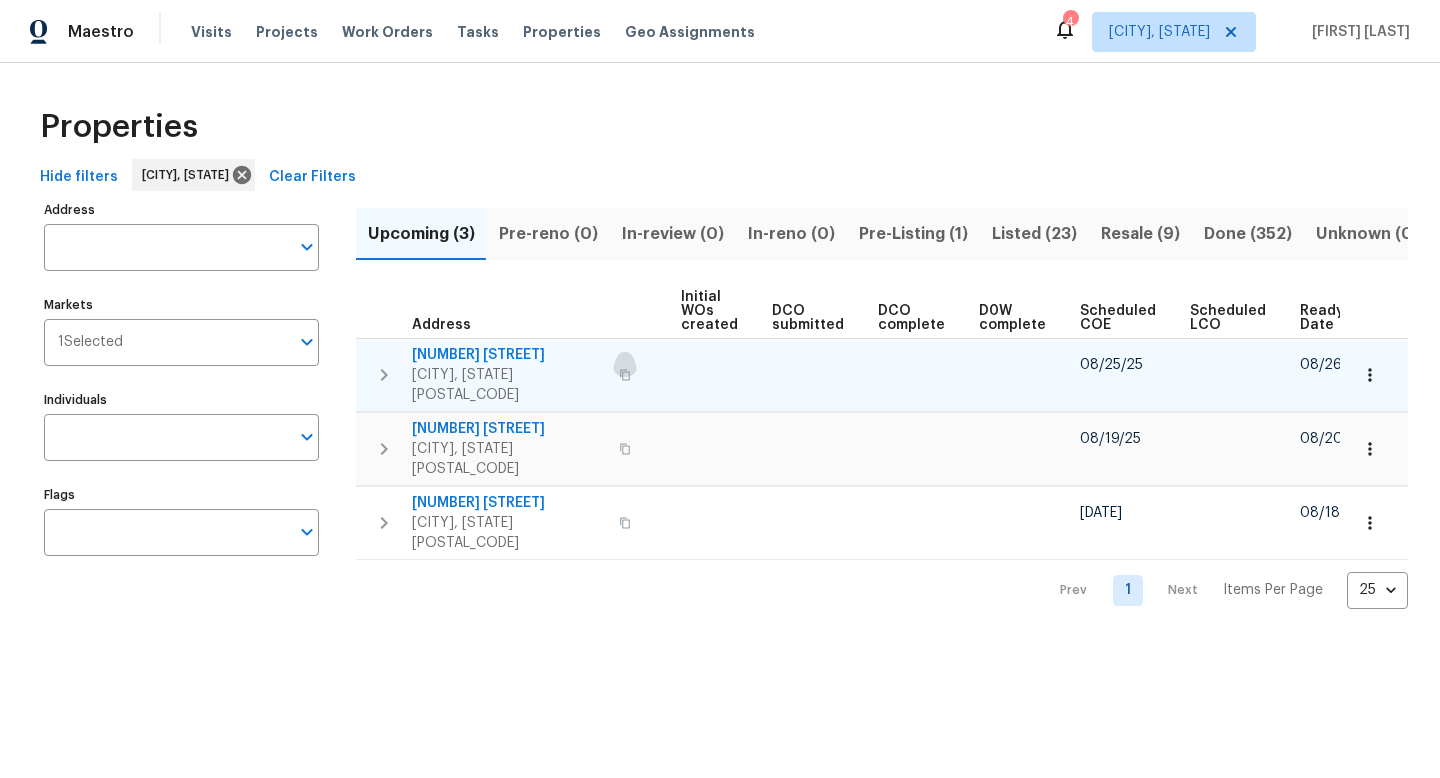 click 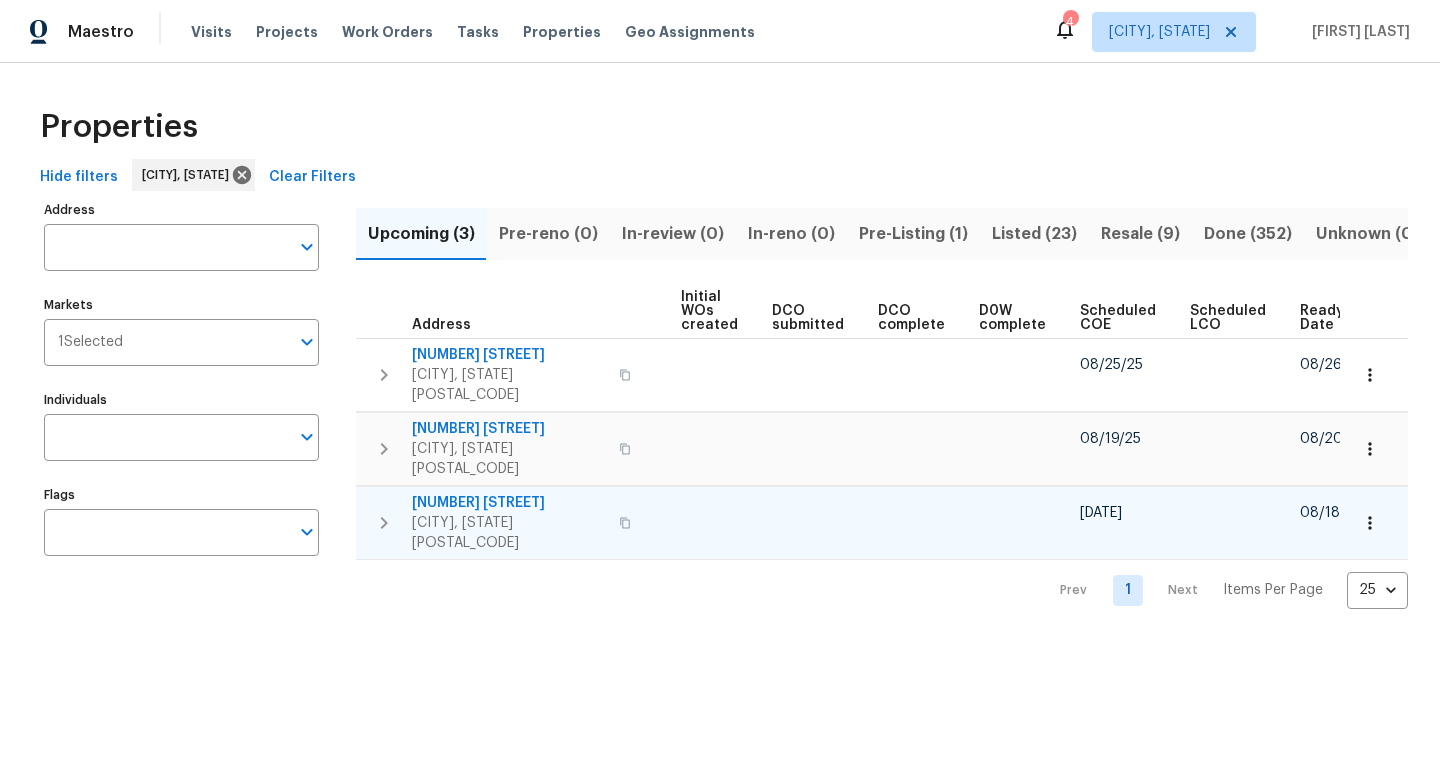 click at bounding box center (625, 523) 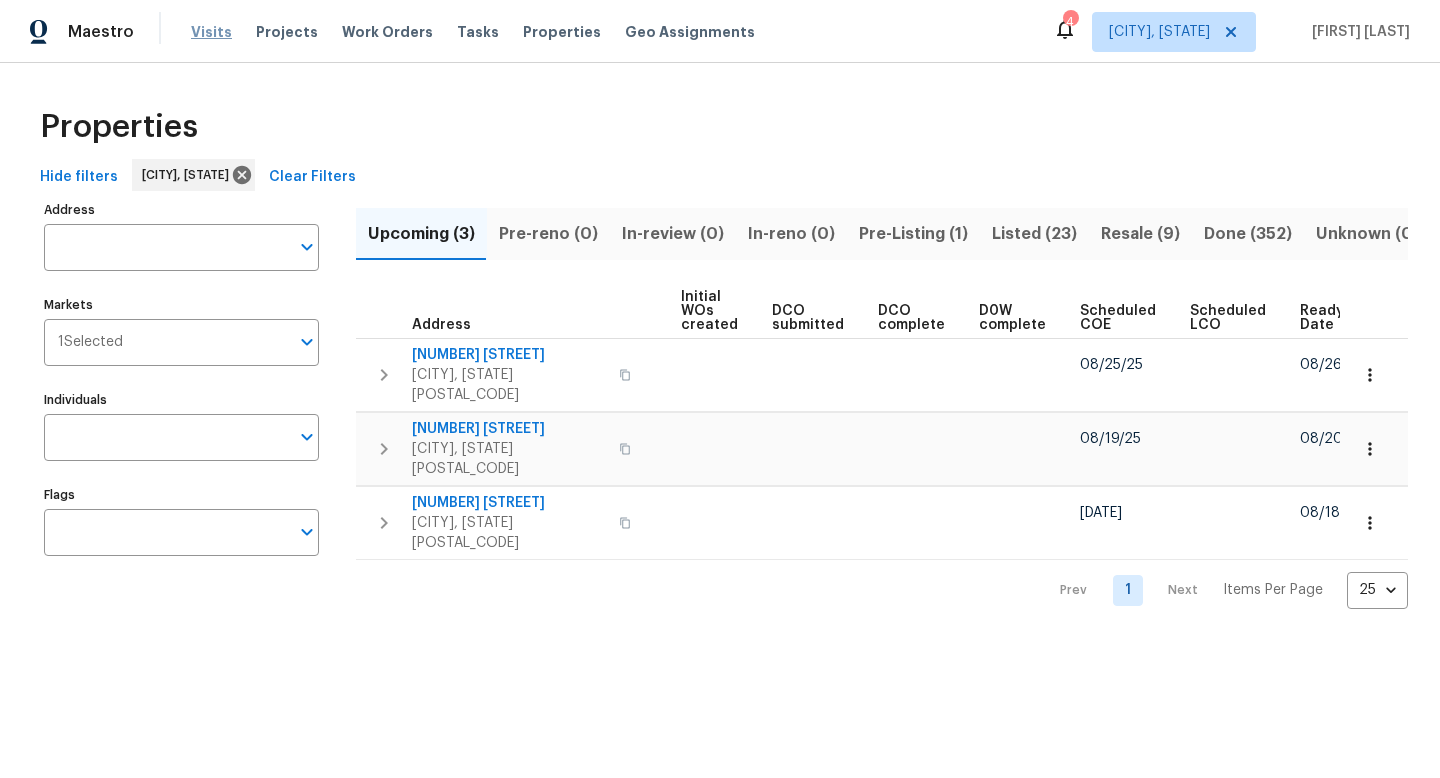 click on "Visits" at bounding box center (211, 32) 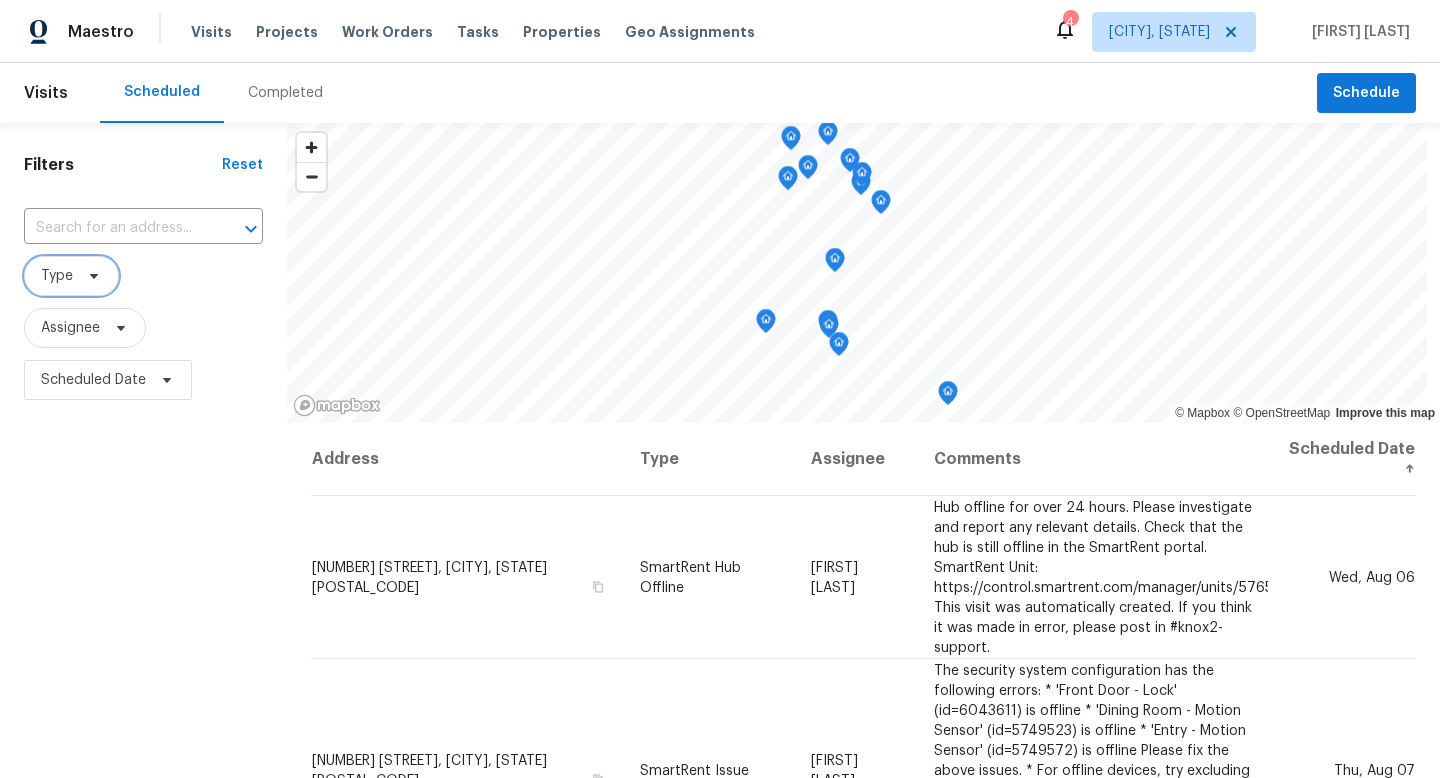 click on "Type" at bounding box center [71, 276] 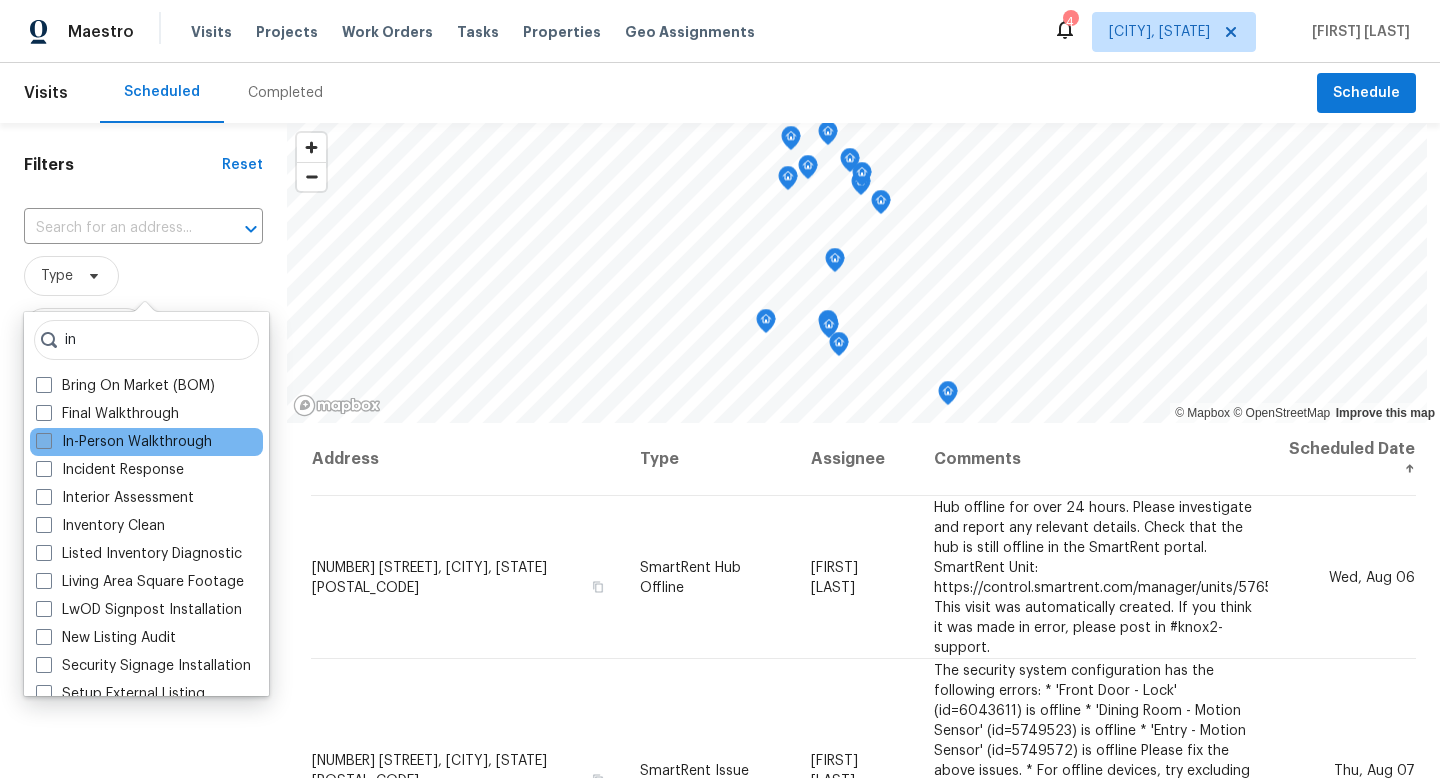 type on "in" 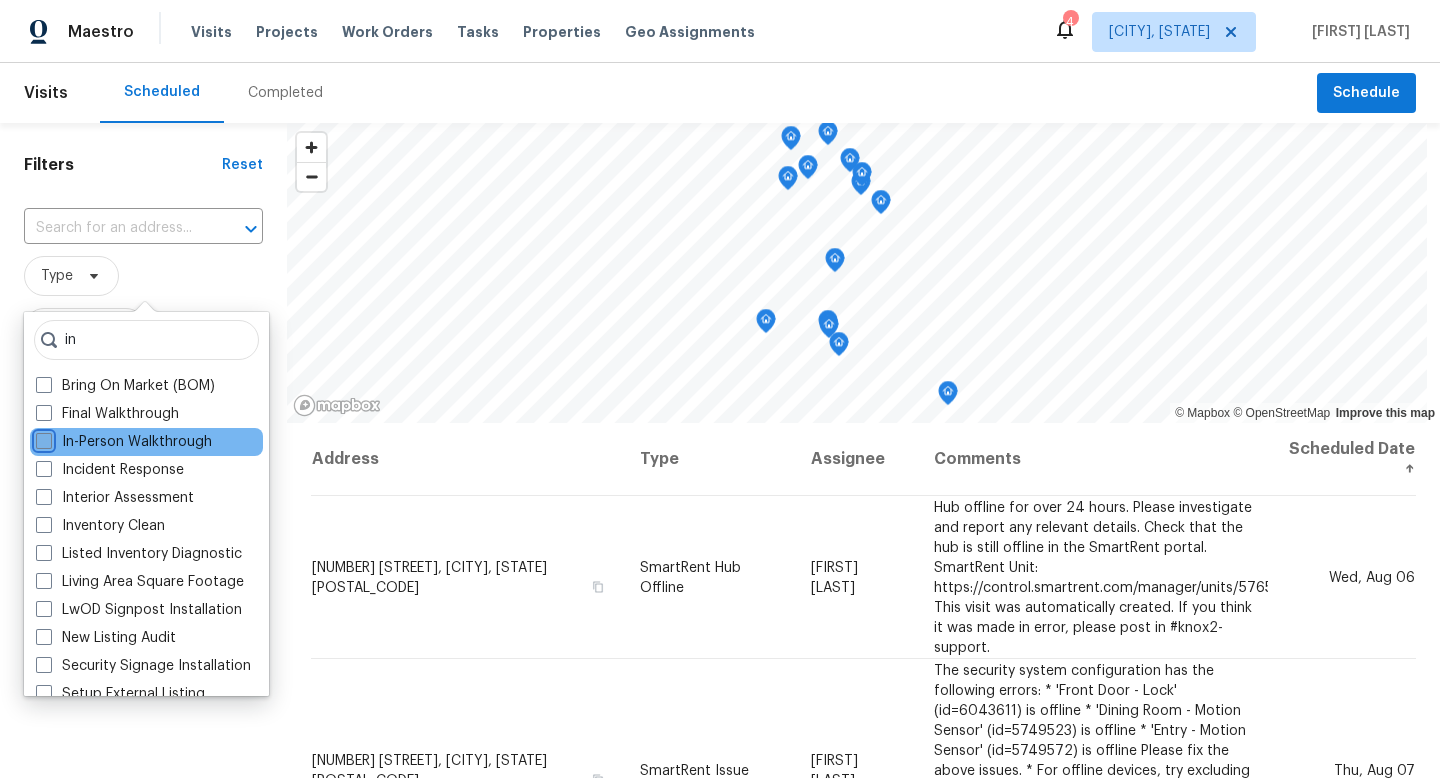 click on "In-Person Walkthrough" at bounding box center [42, 438] 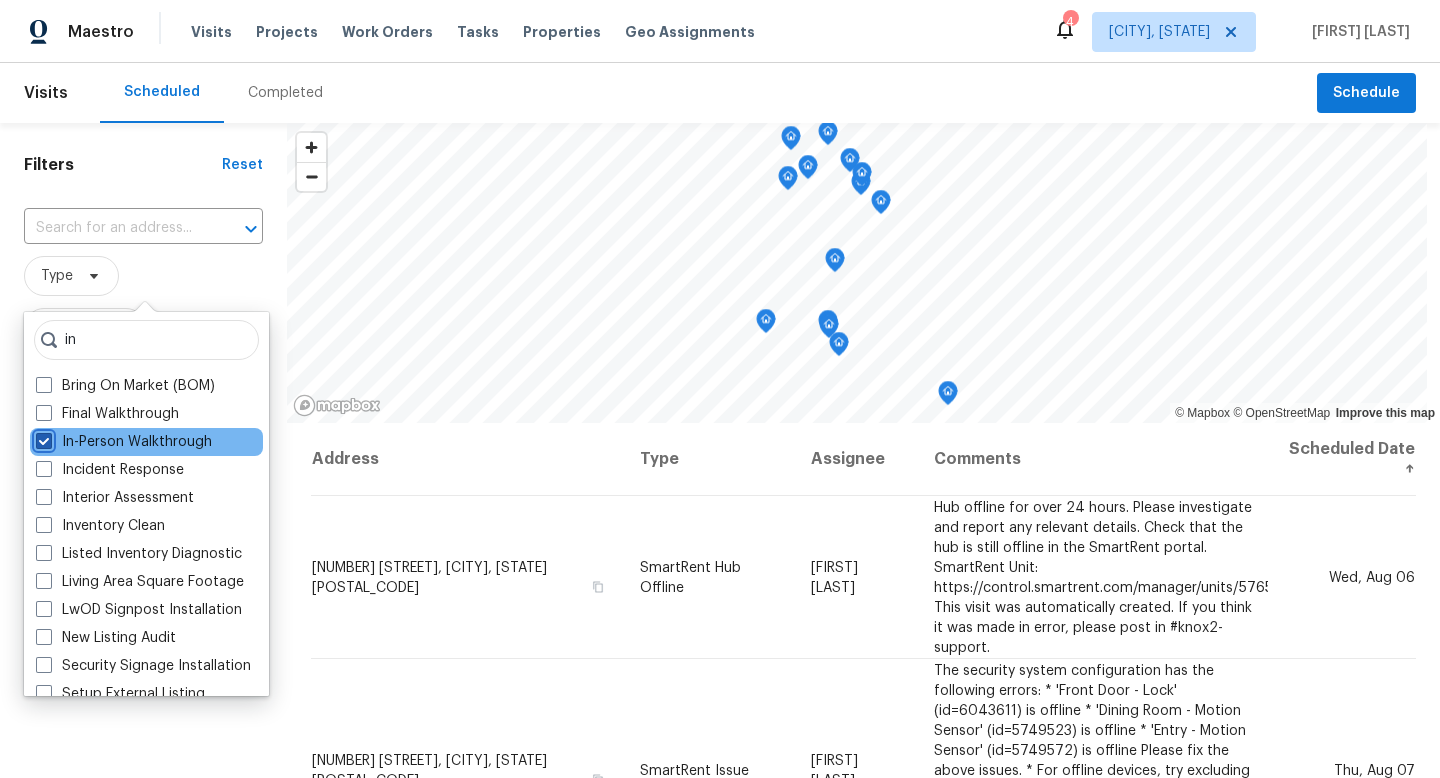 checkbox on "true" 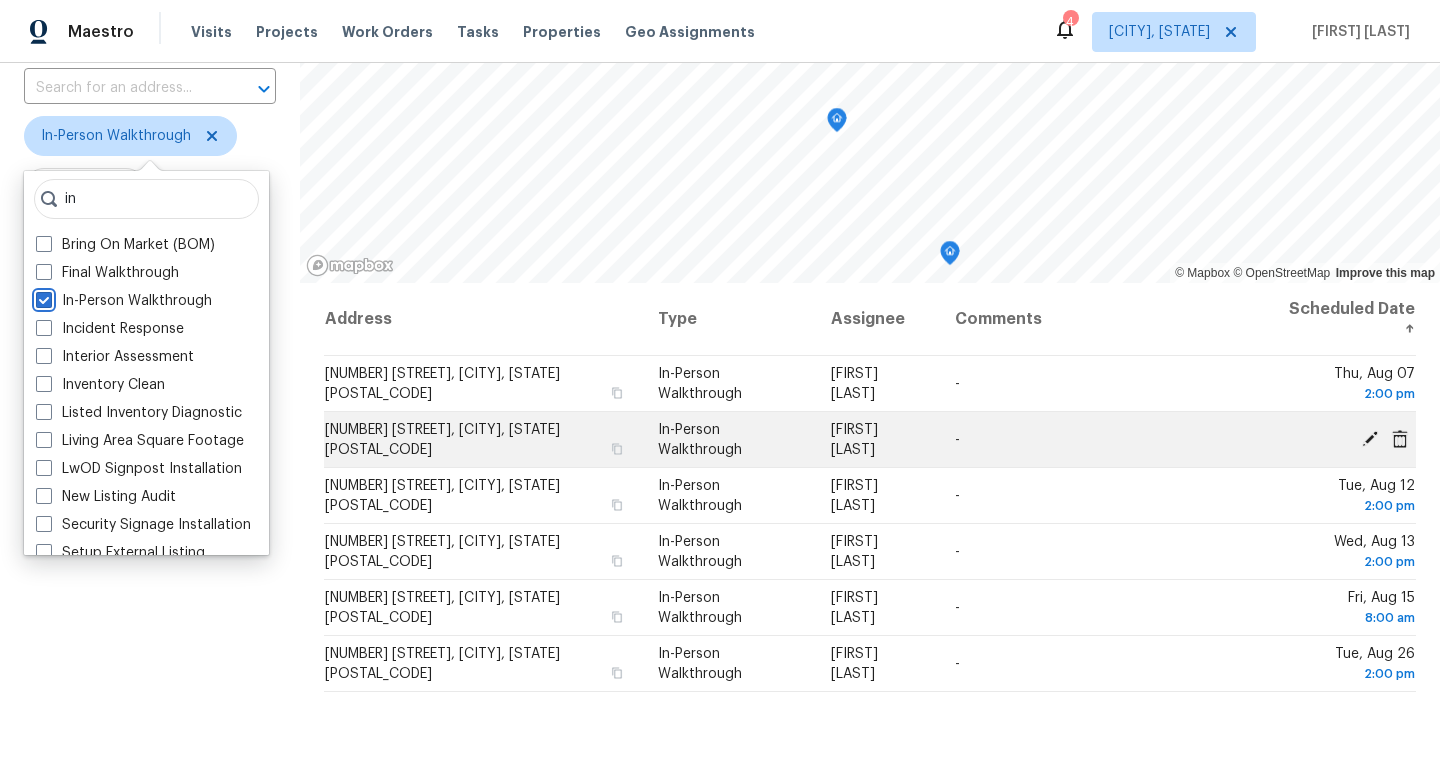 scroll, scrollTop: 146, scrollLeft: 0, axis: vertical 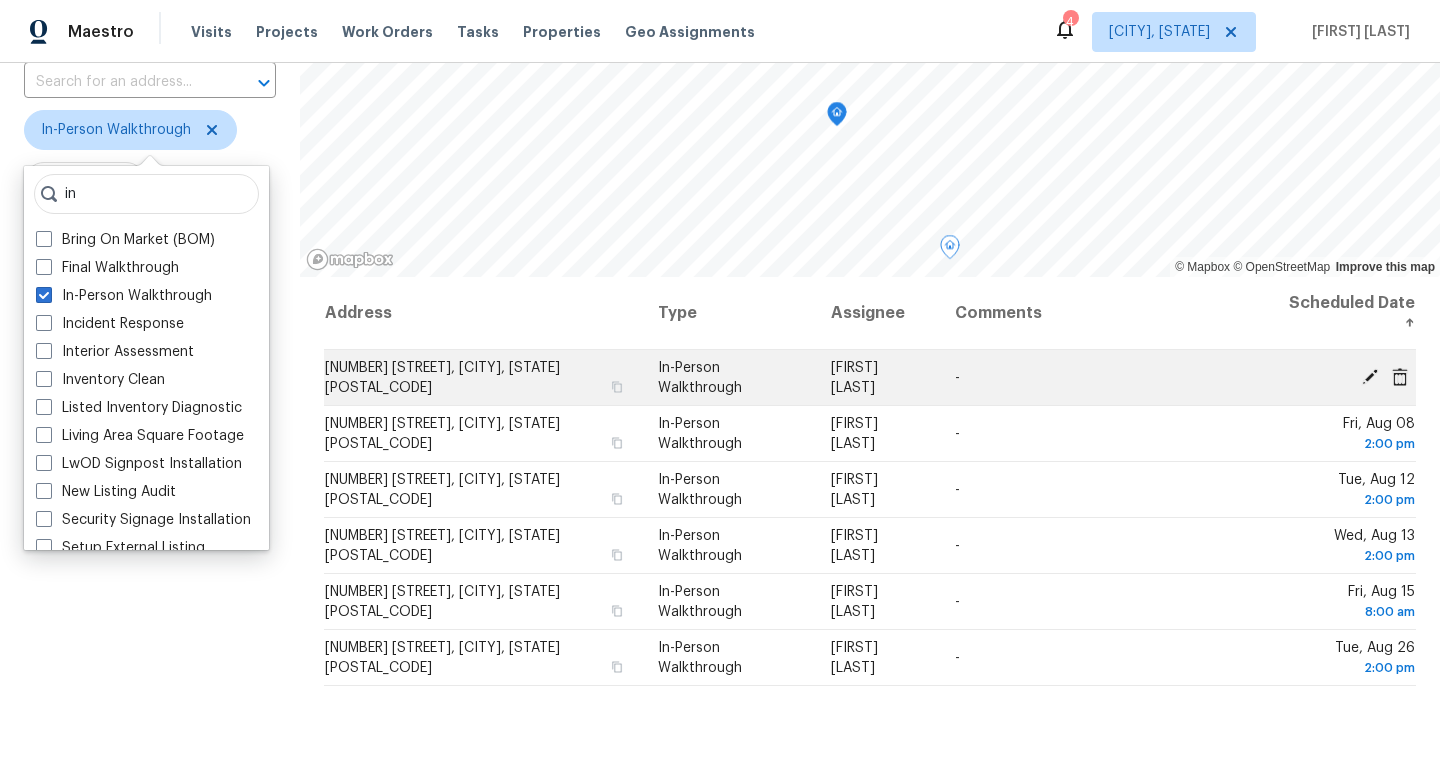 click on "[NUMBER] [STREET], [CITY], [STATE] [POSTAL_CODE]" at bounding box center (483, 378) 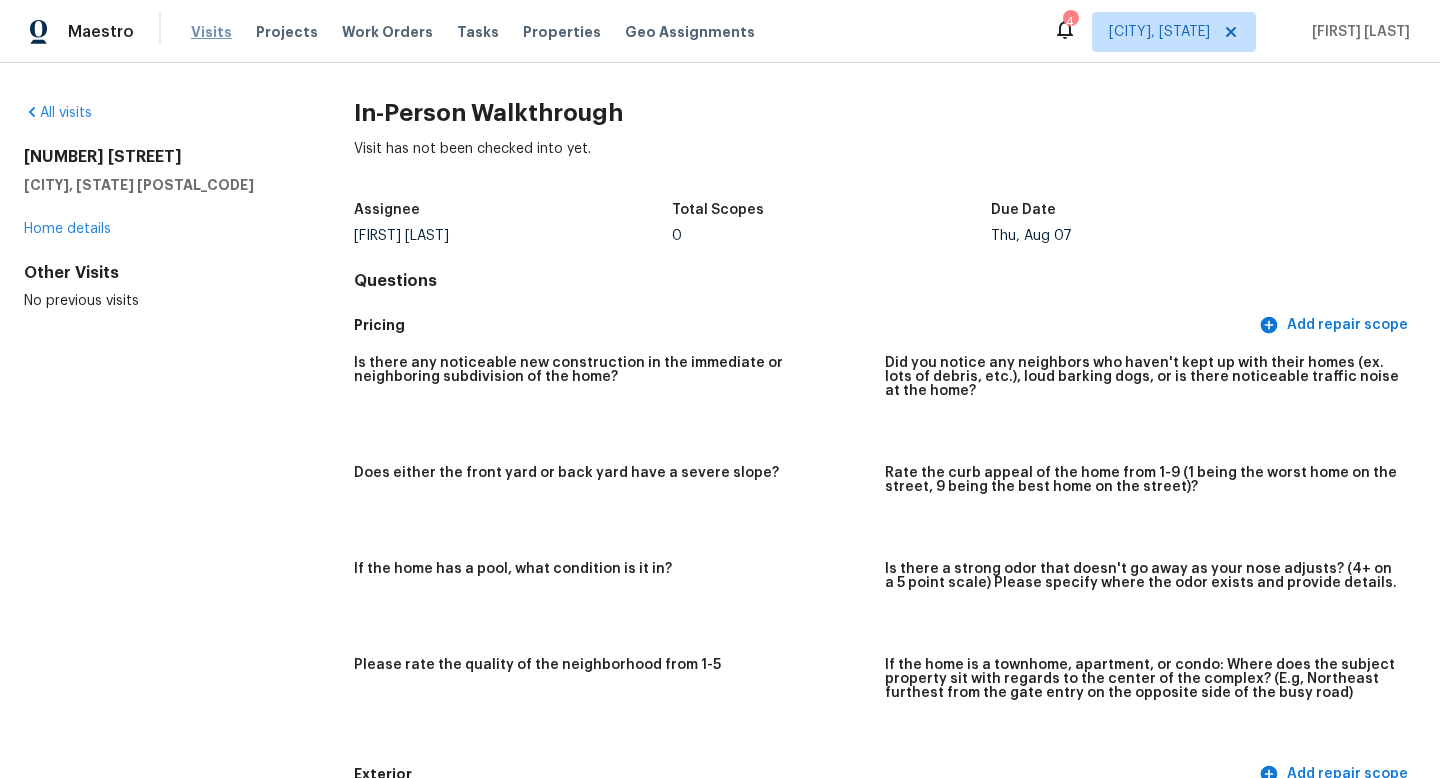 click on "Visits" at bounding box center [211, 32] 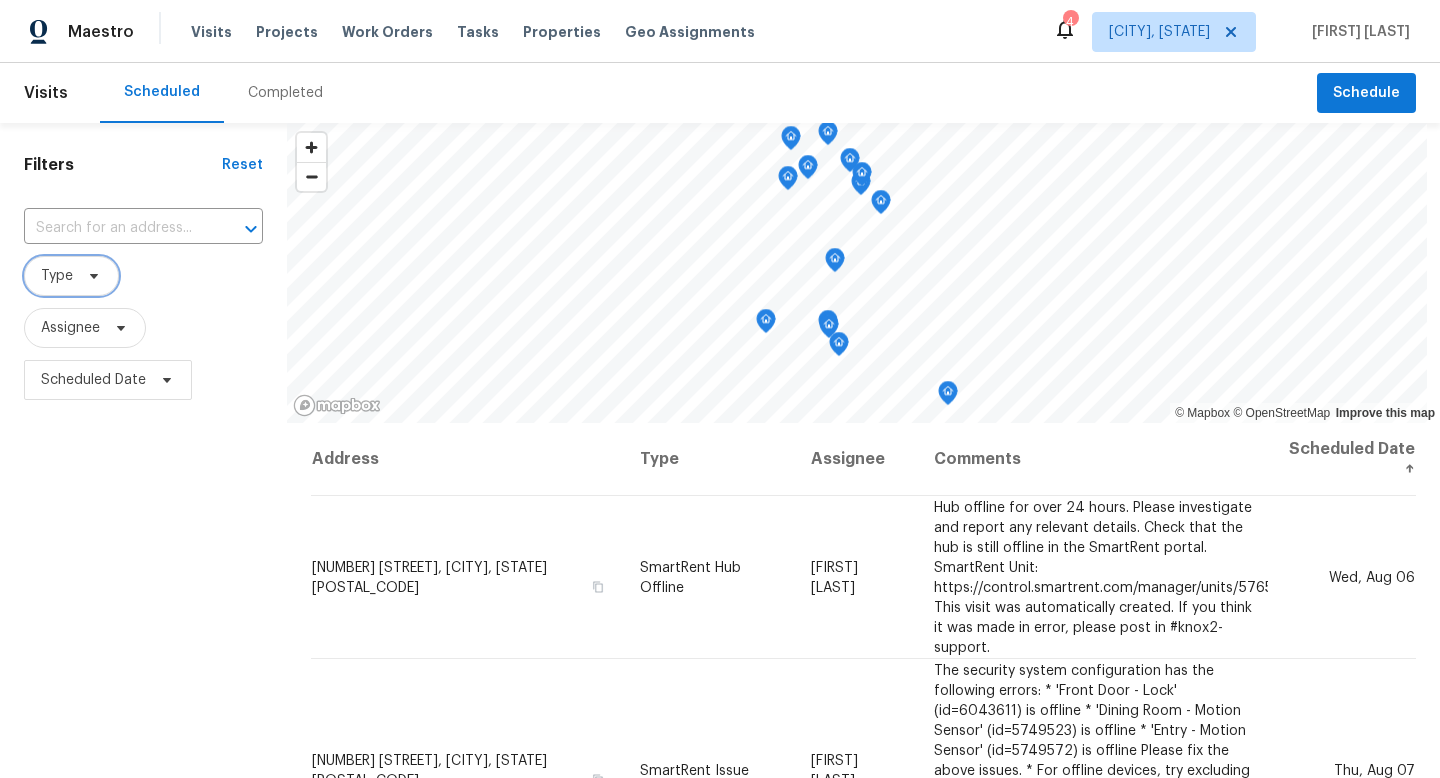 click 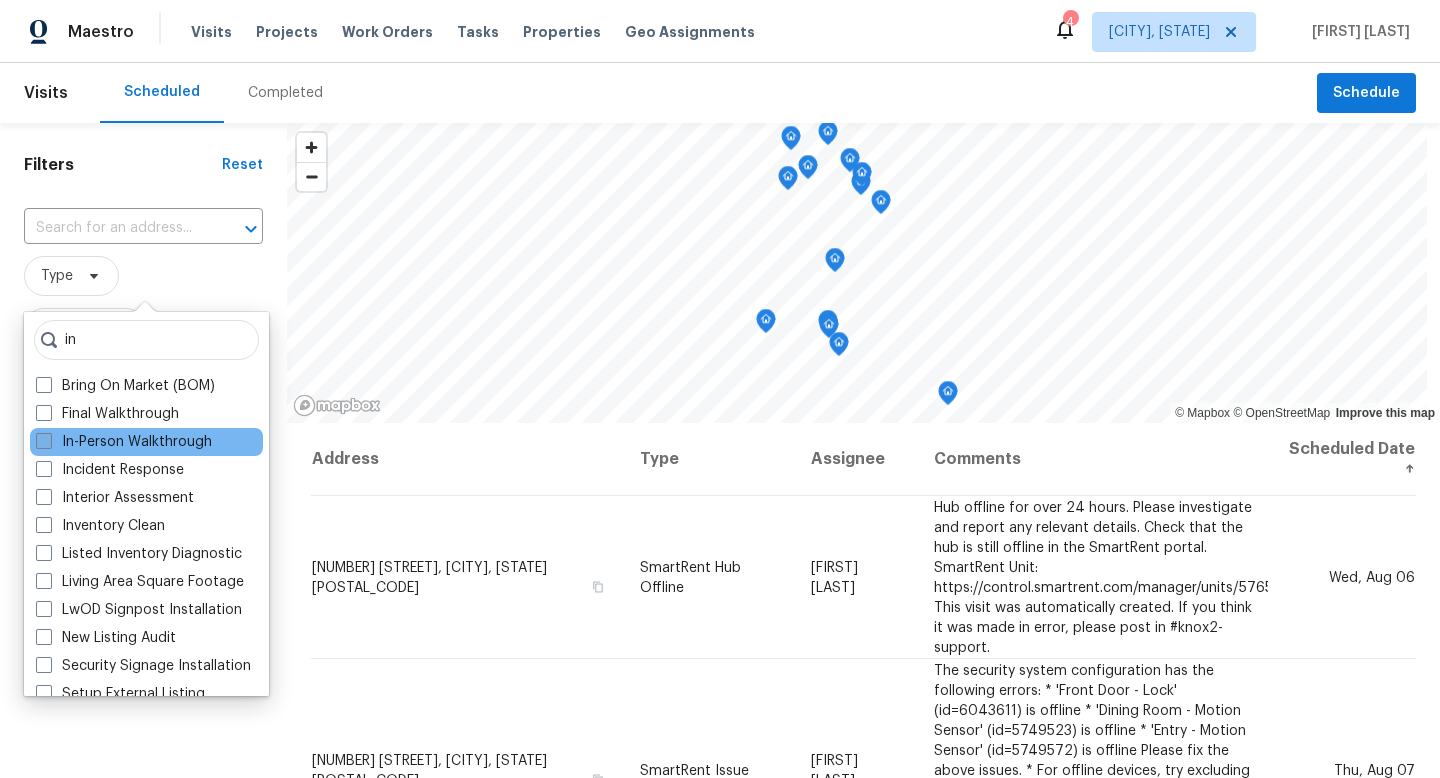 type on "in" 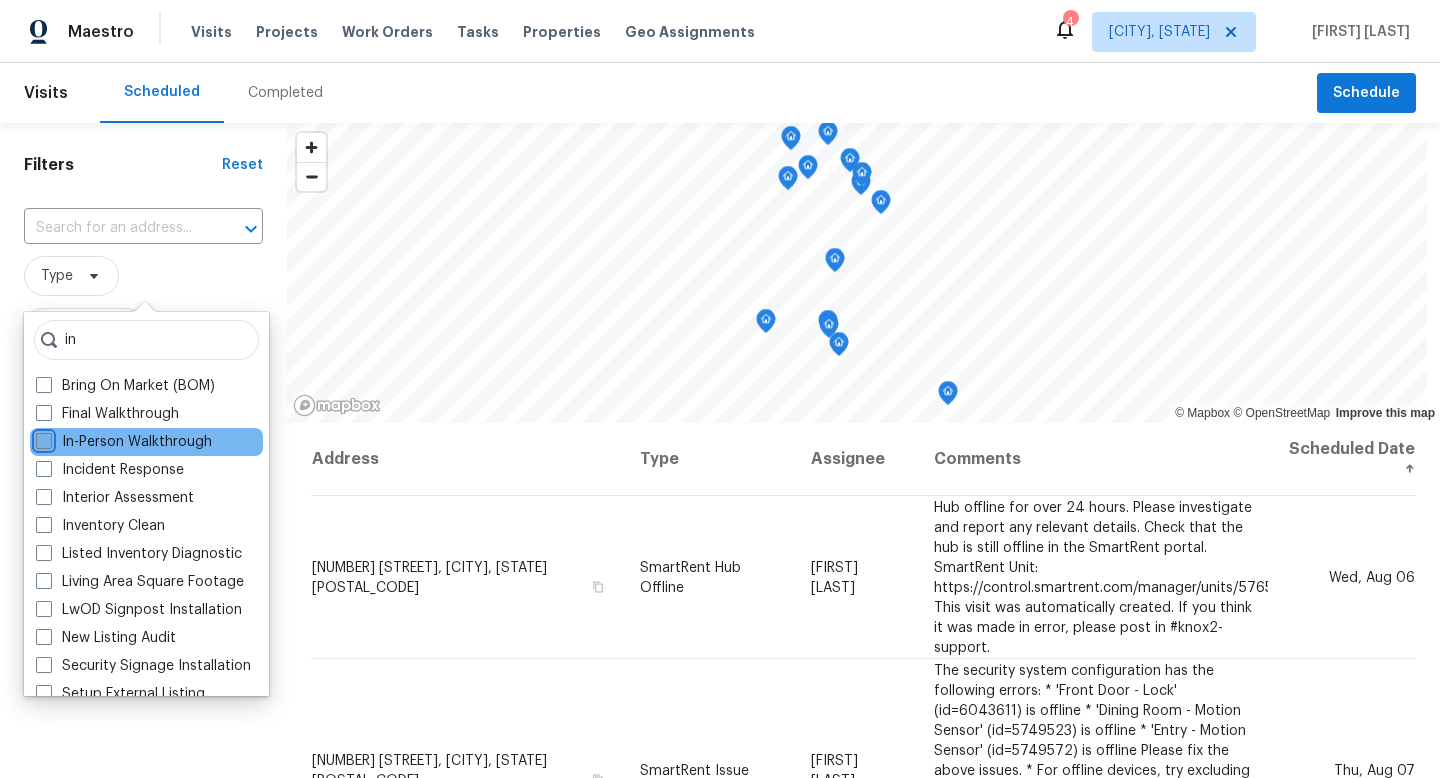 click on "In-Person Walkthrough" at bounding box center (42, 438) 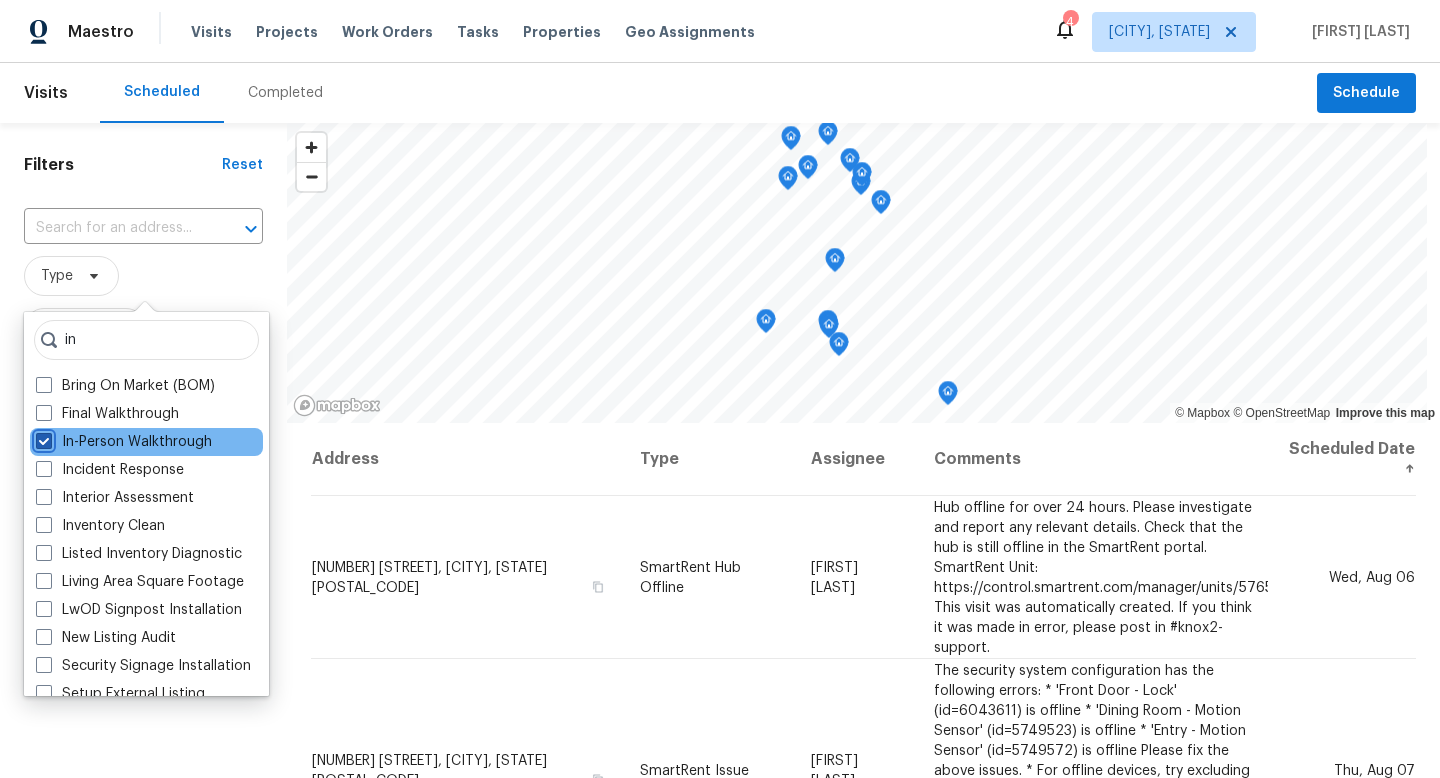 checkbox on "true" 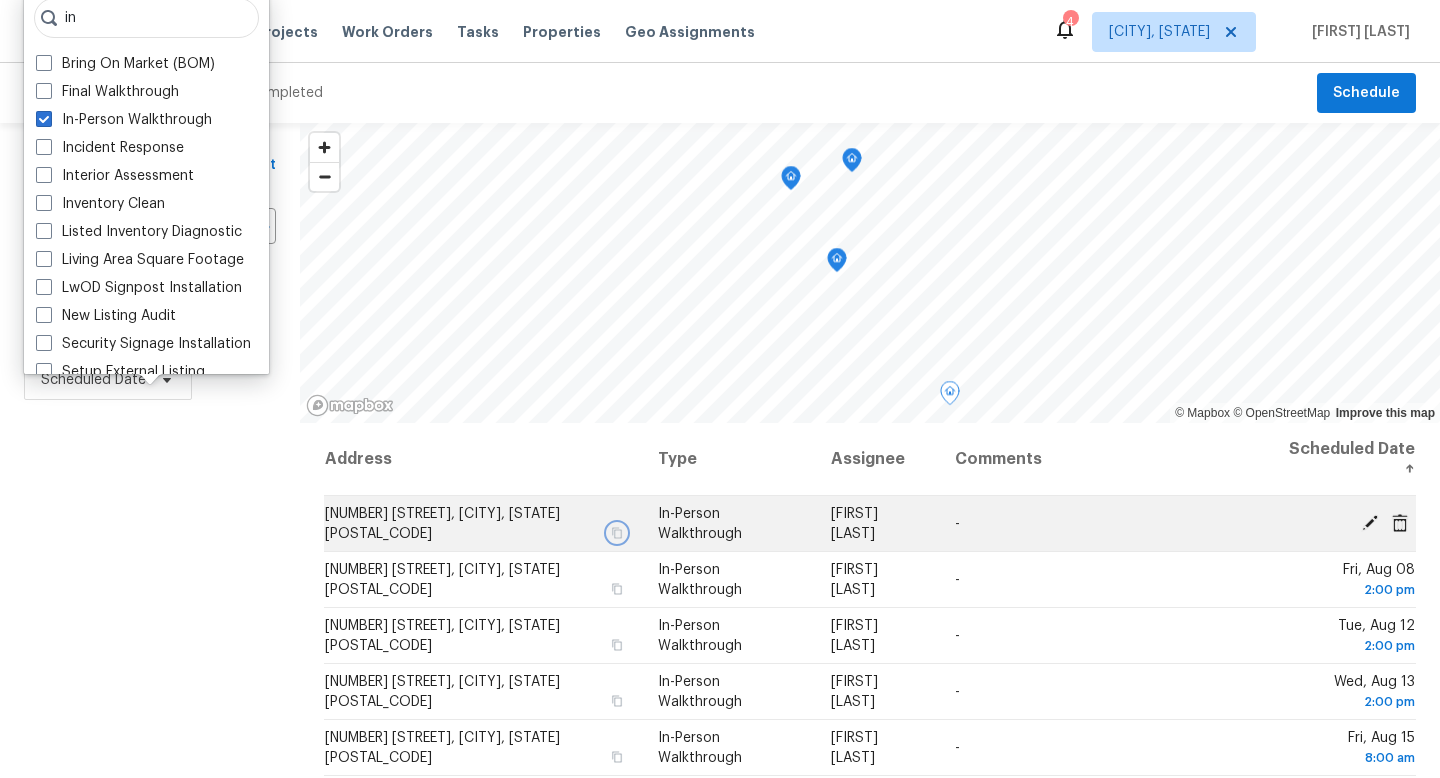 click at bounding box center (617, 533) 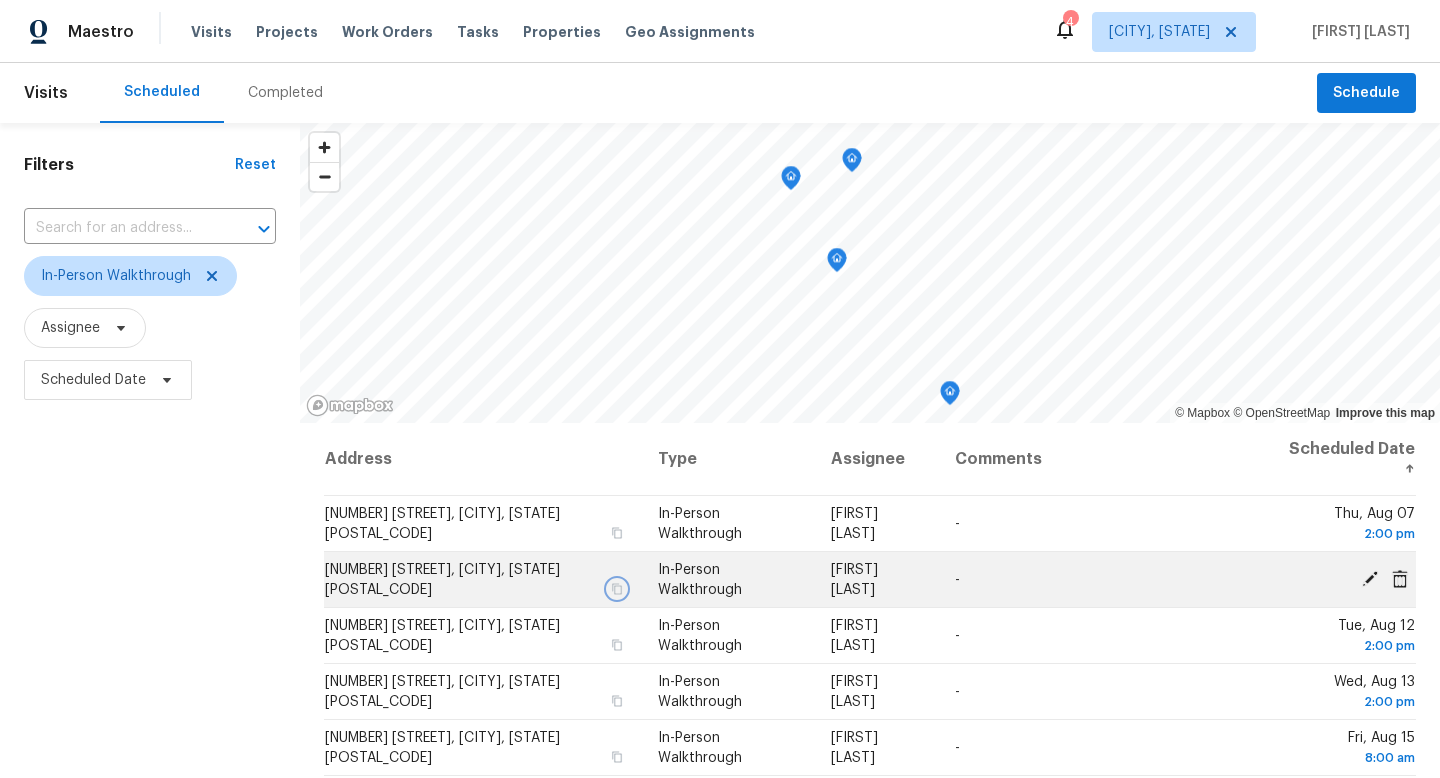 click 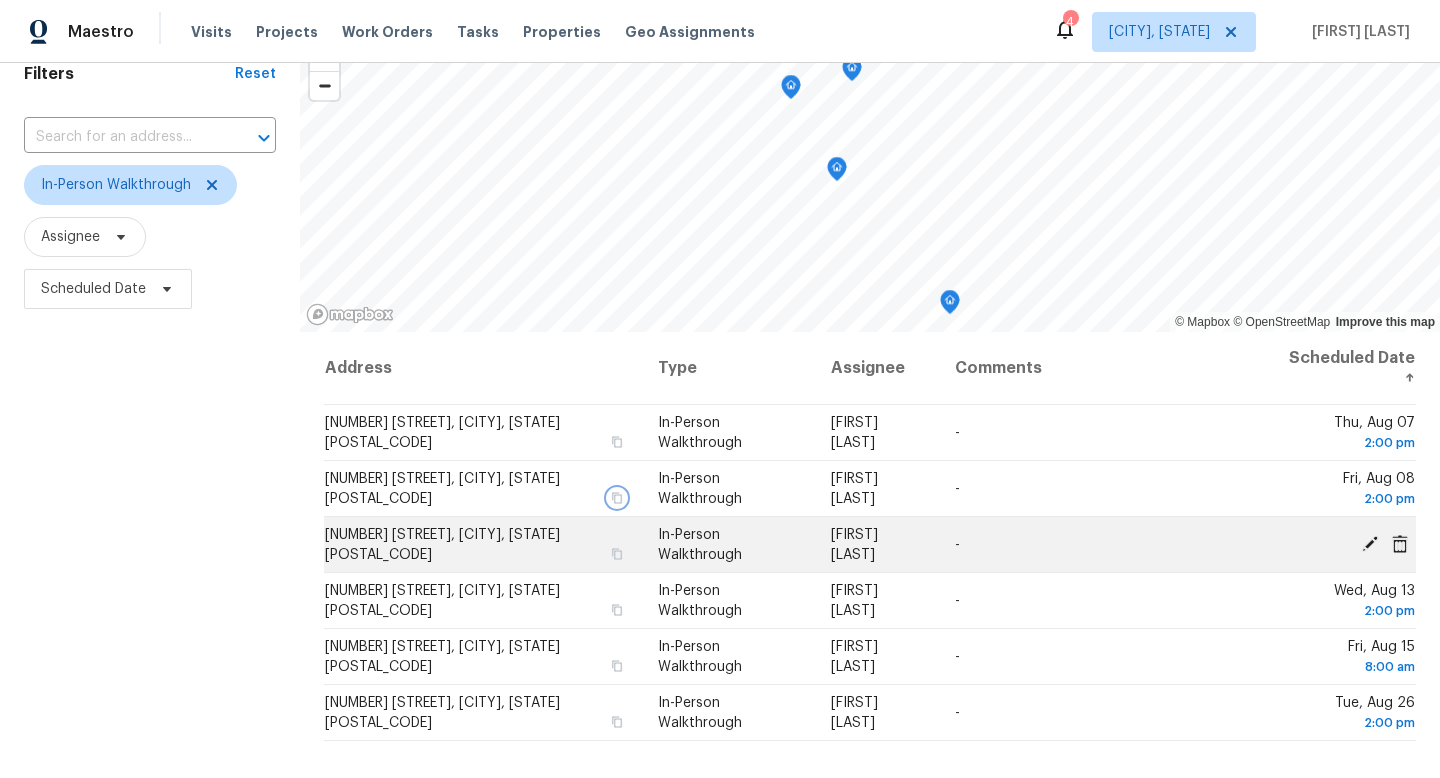 scroll, scrollTop: 117, scrollLeft: 0, axis: vertical 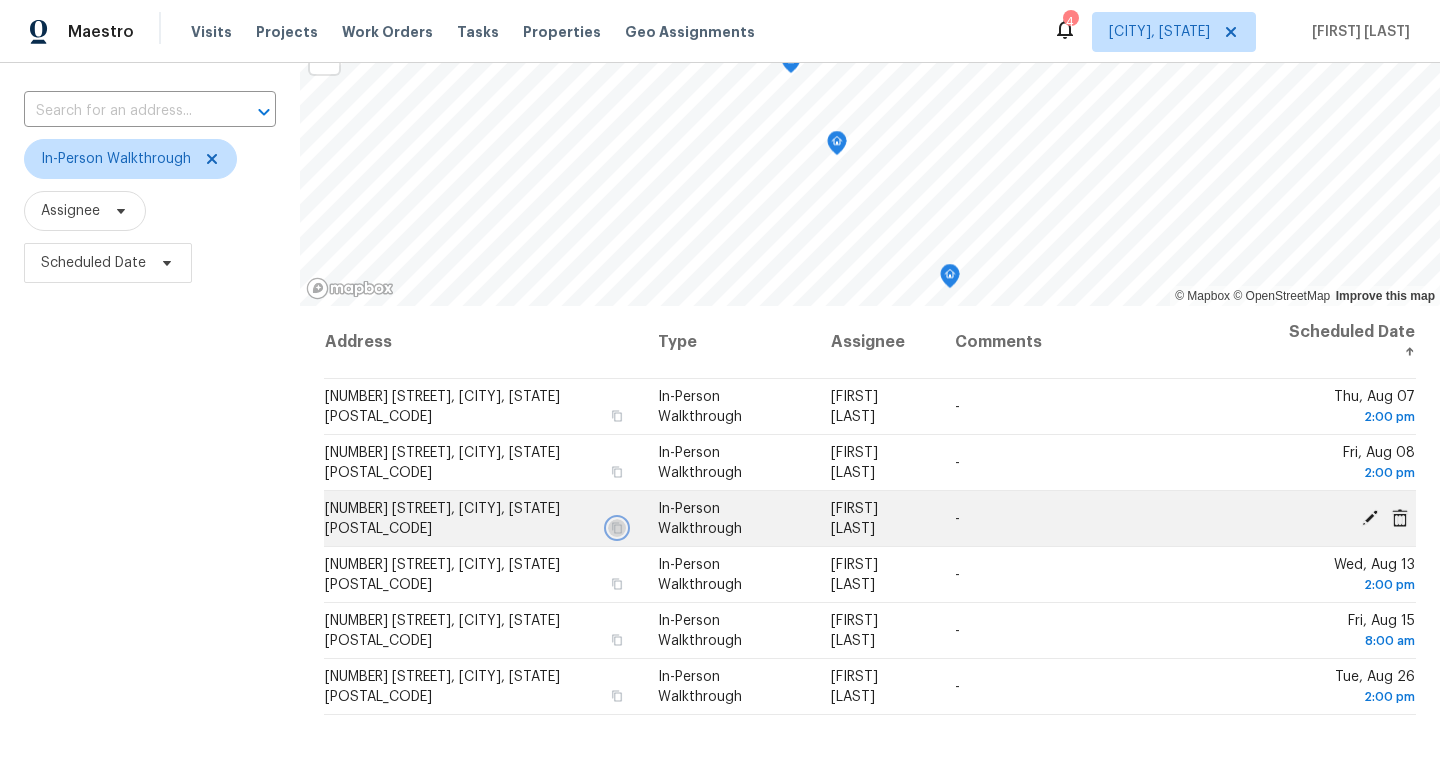 click at bounding box center (617, 528) 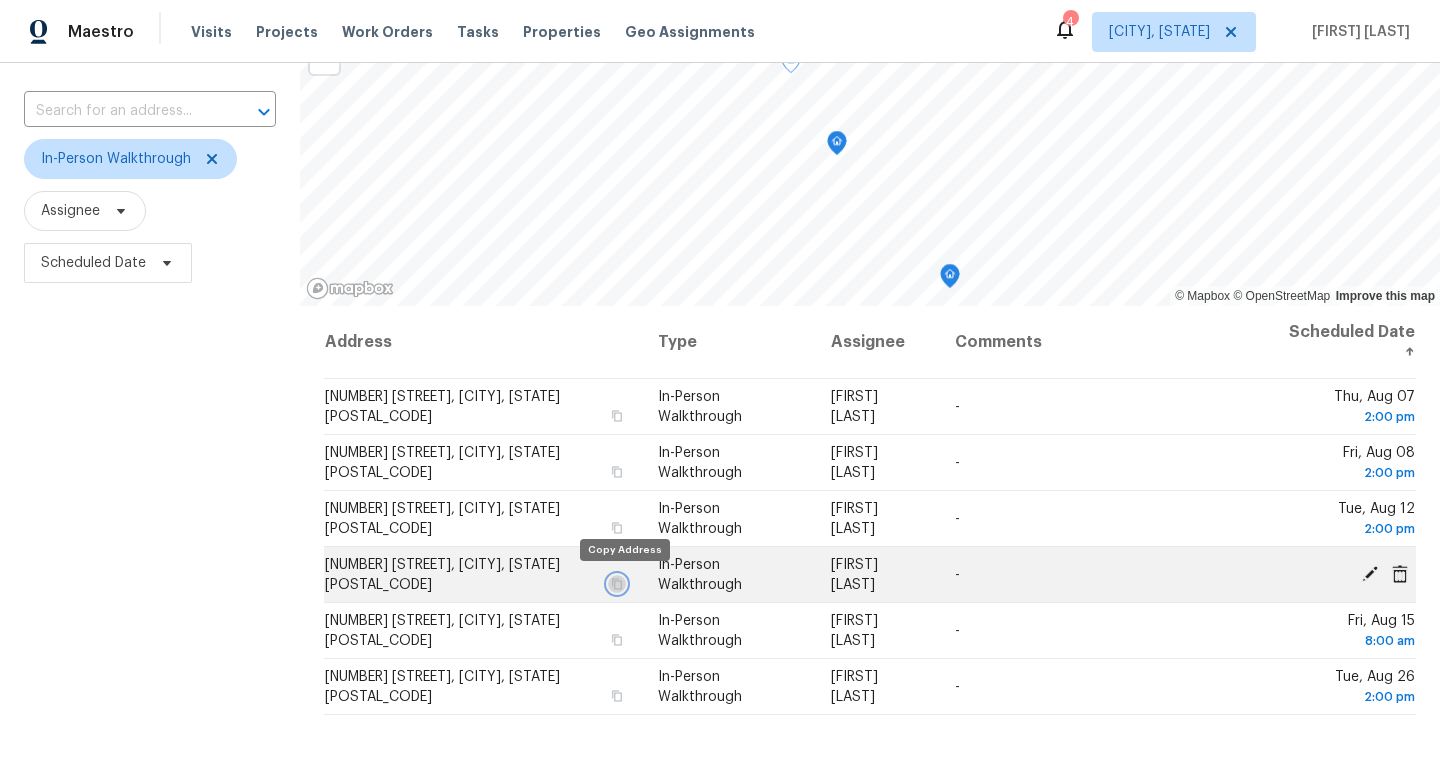click 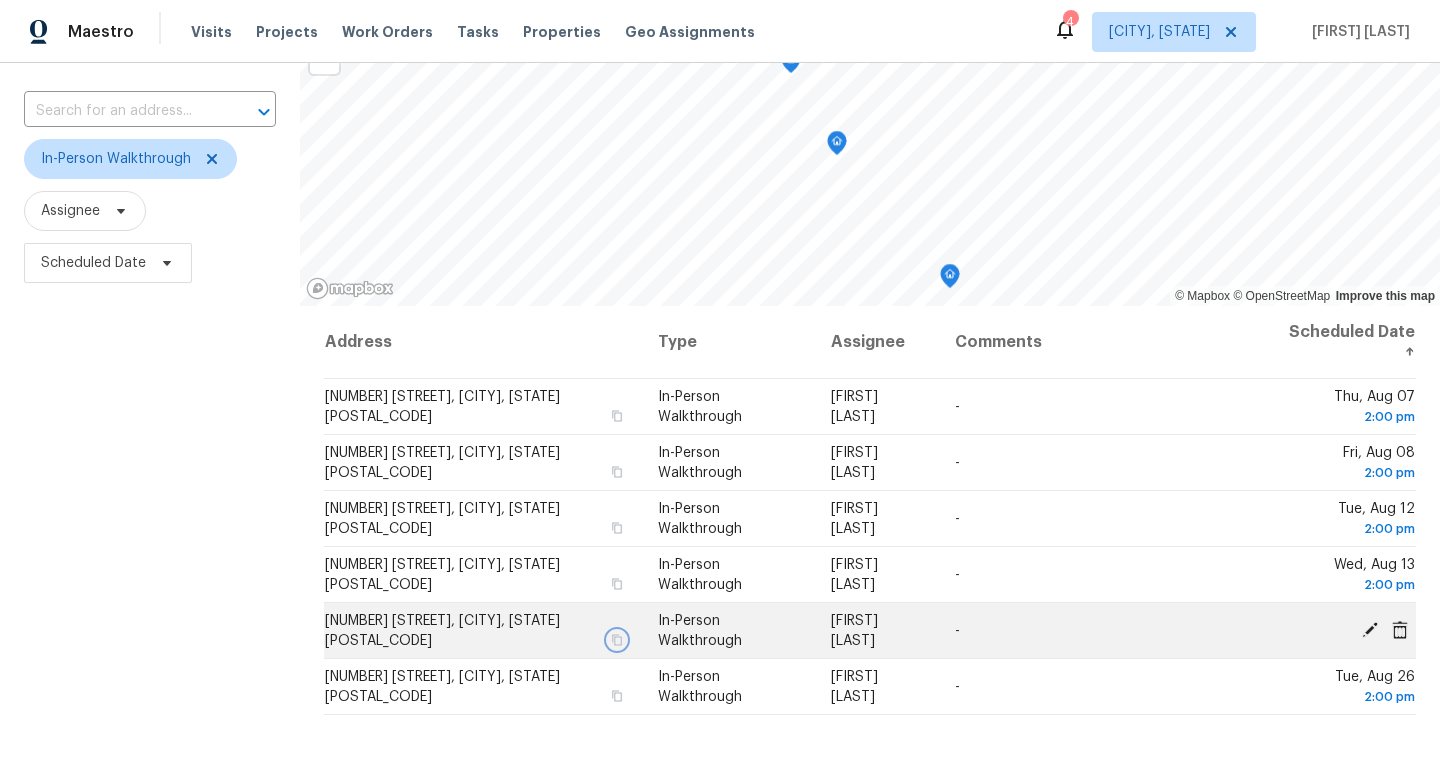 click 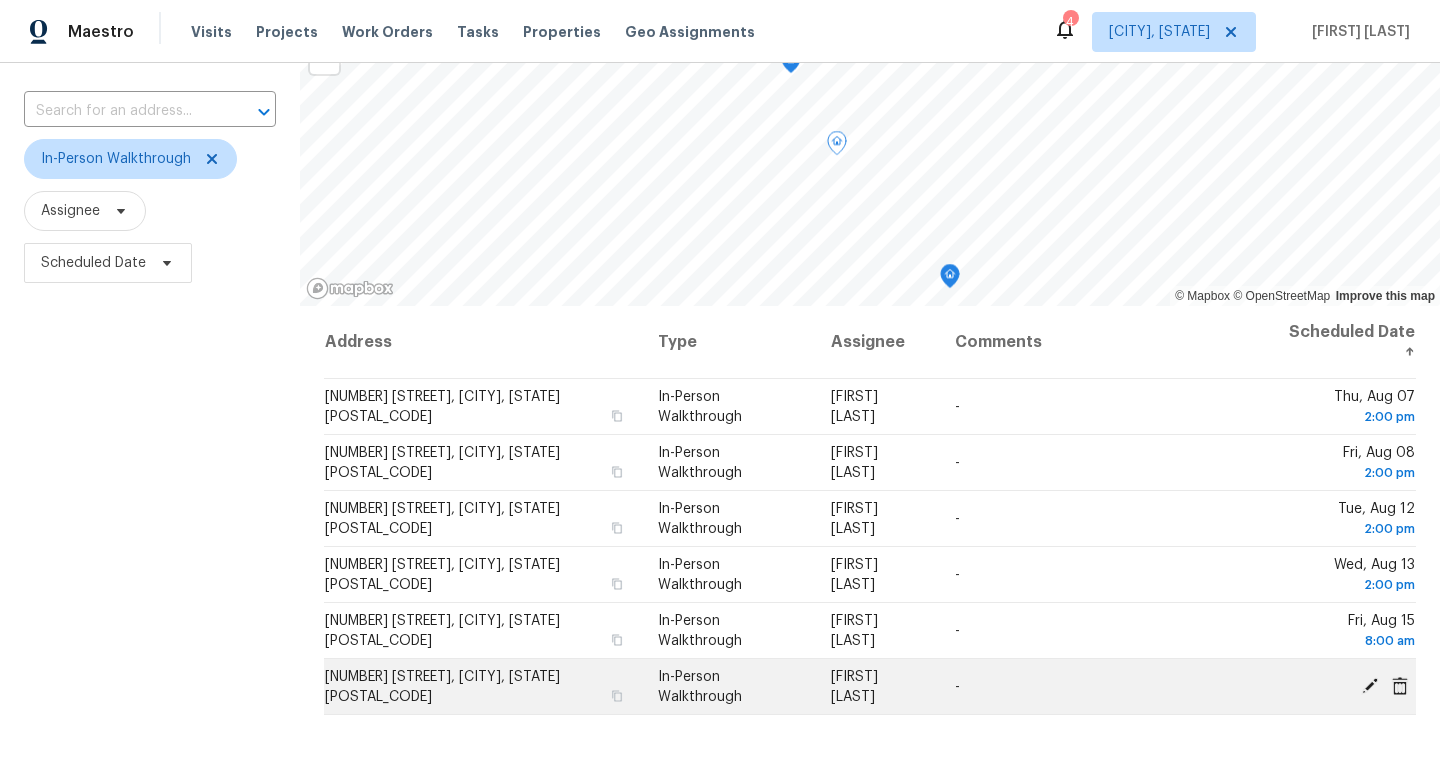 click on "[NUMBER] [STREET], [CITY], [STATE] [POSTAL_CODE]" at bounding box center (483, 687) 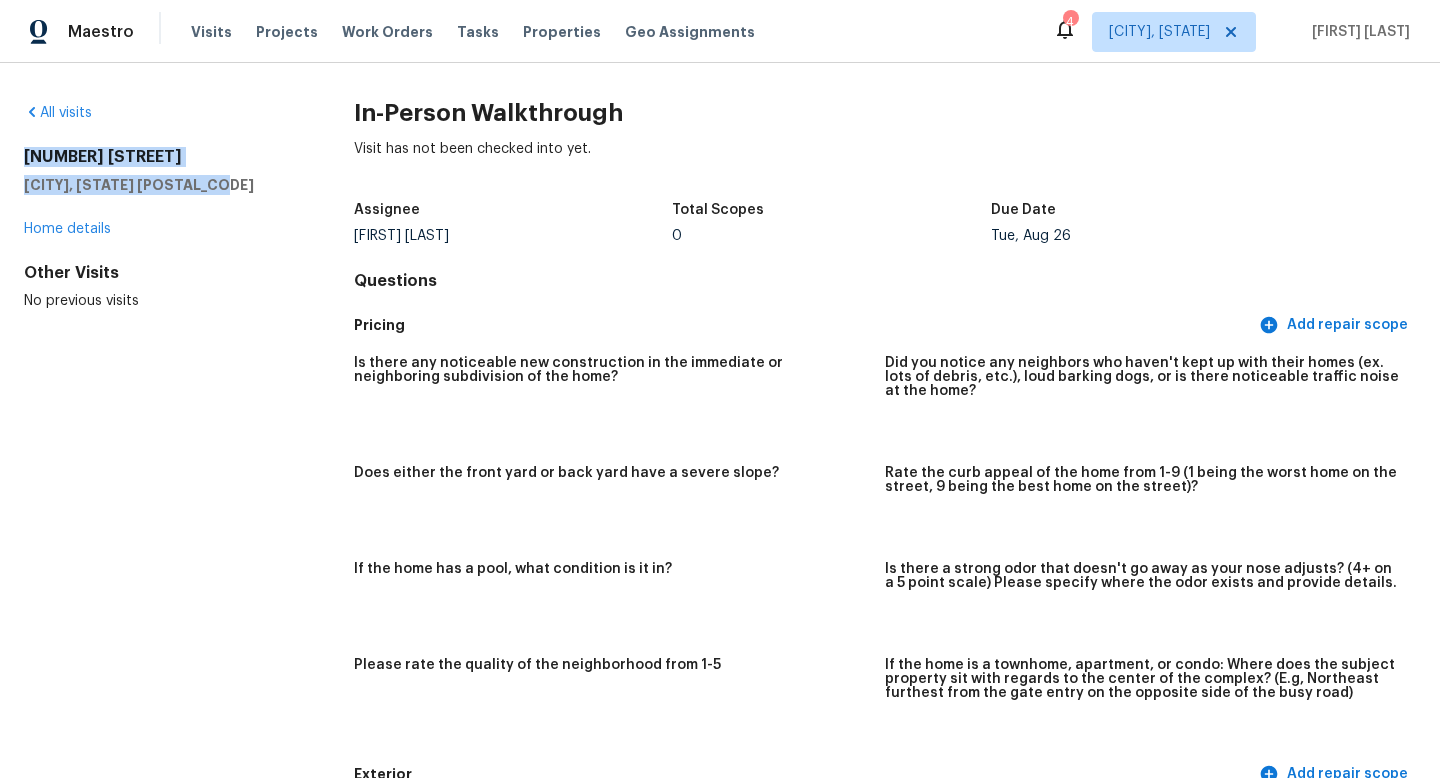 drag, startPoint x: 215, startPoint y: 182, endPoint x: 27, endPoint y: 150, distance: 190.70396 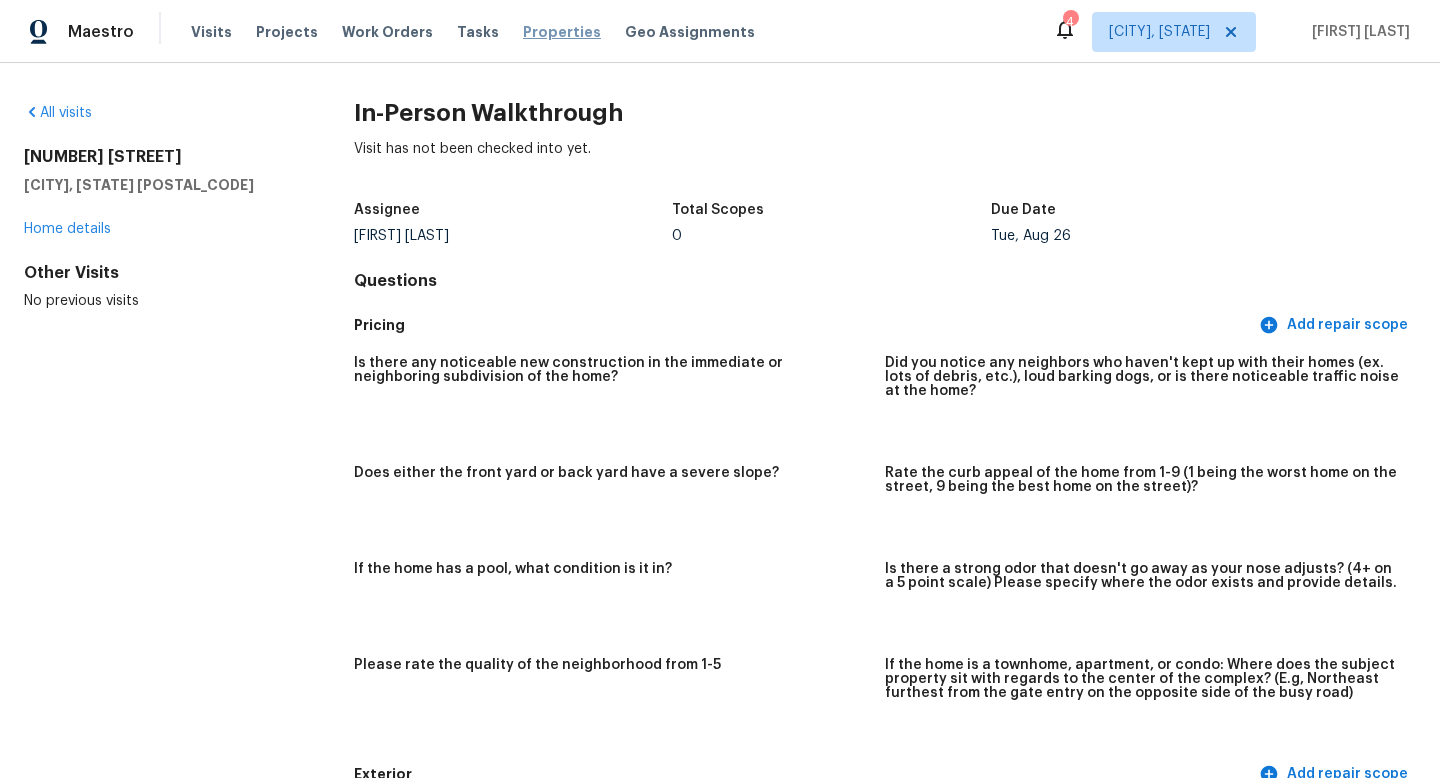 click on "Properties" at bounding box center (562, 32) 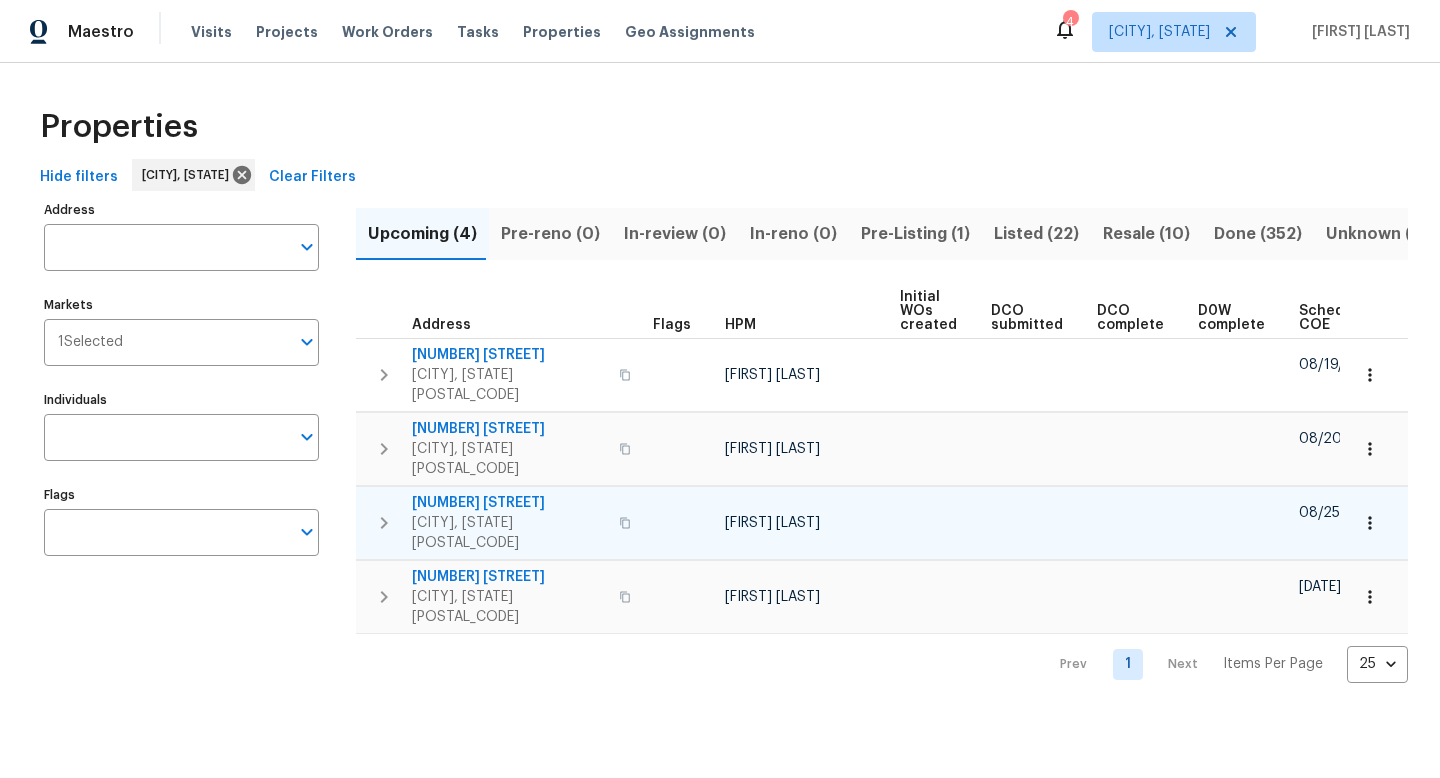 scroll, scrollTop: 0, scrollLeft: 219, axis: horizontal 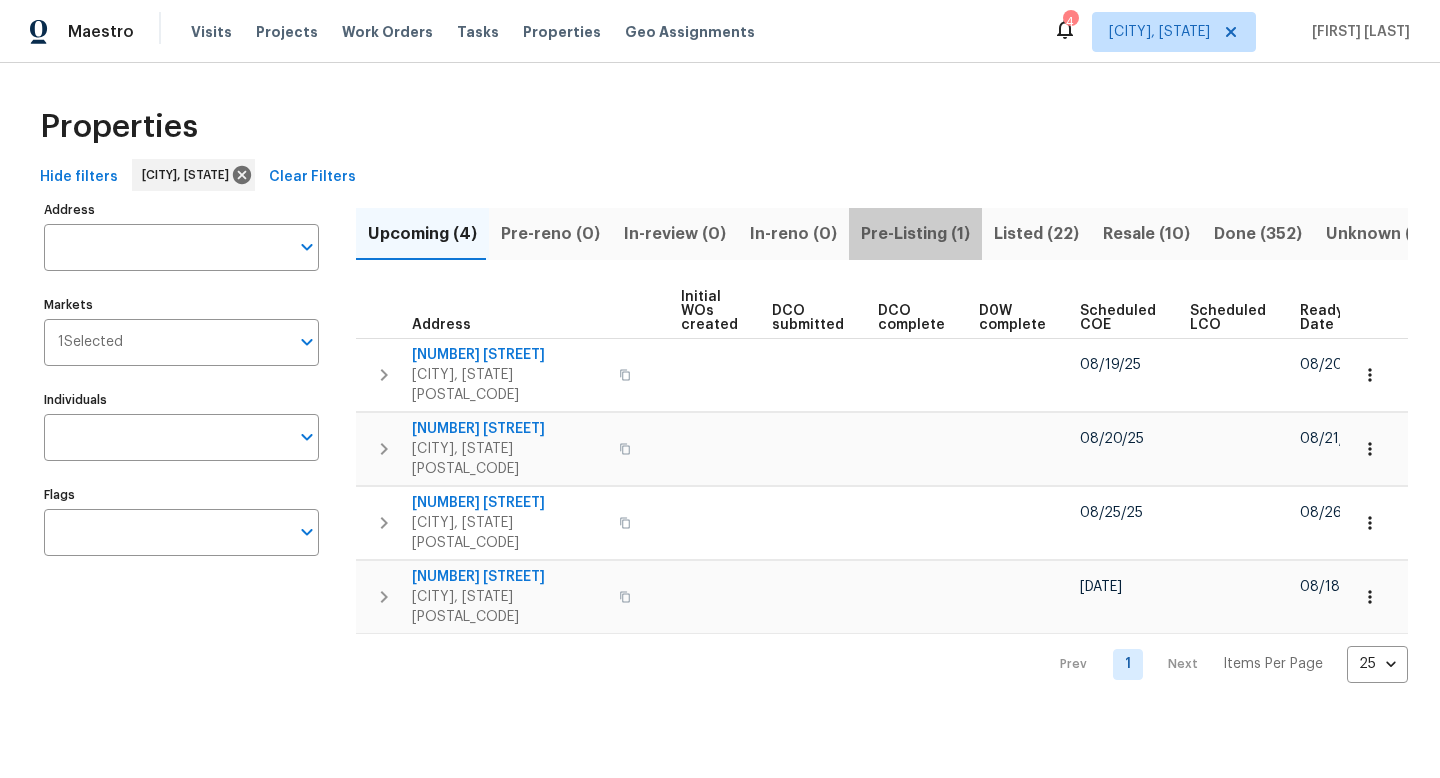click on "Pre-Listing (1)" at bounding box center [915, 234] 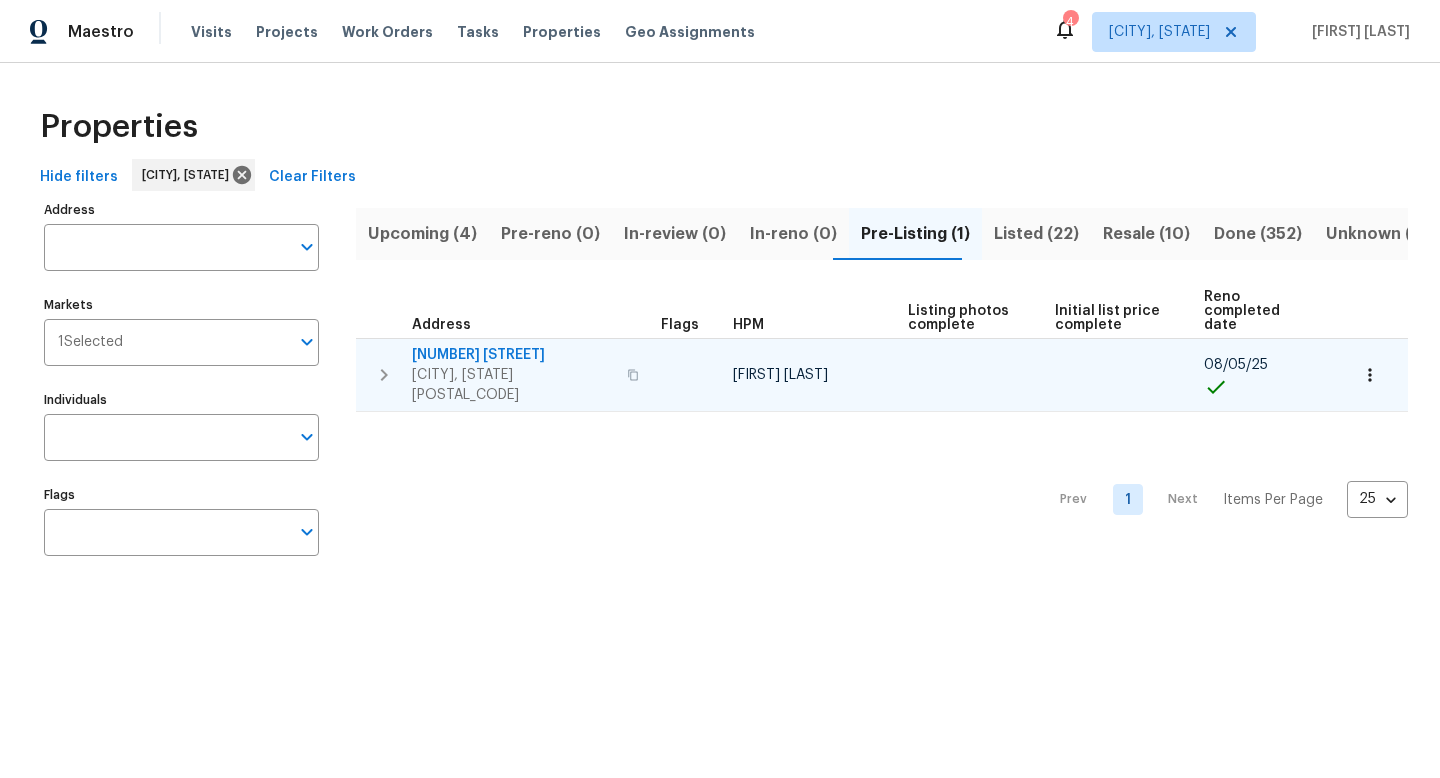 click on "[NUMBER] [STREET]" at bounding box center (513, 355) 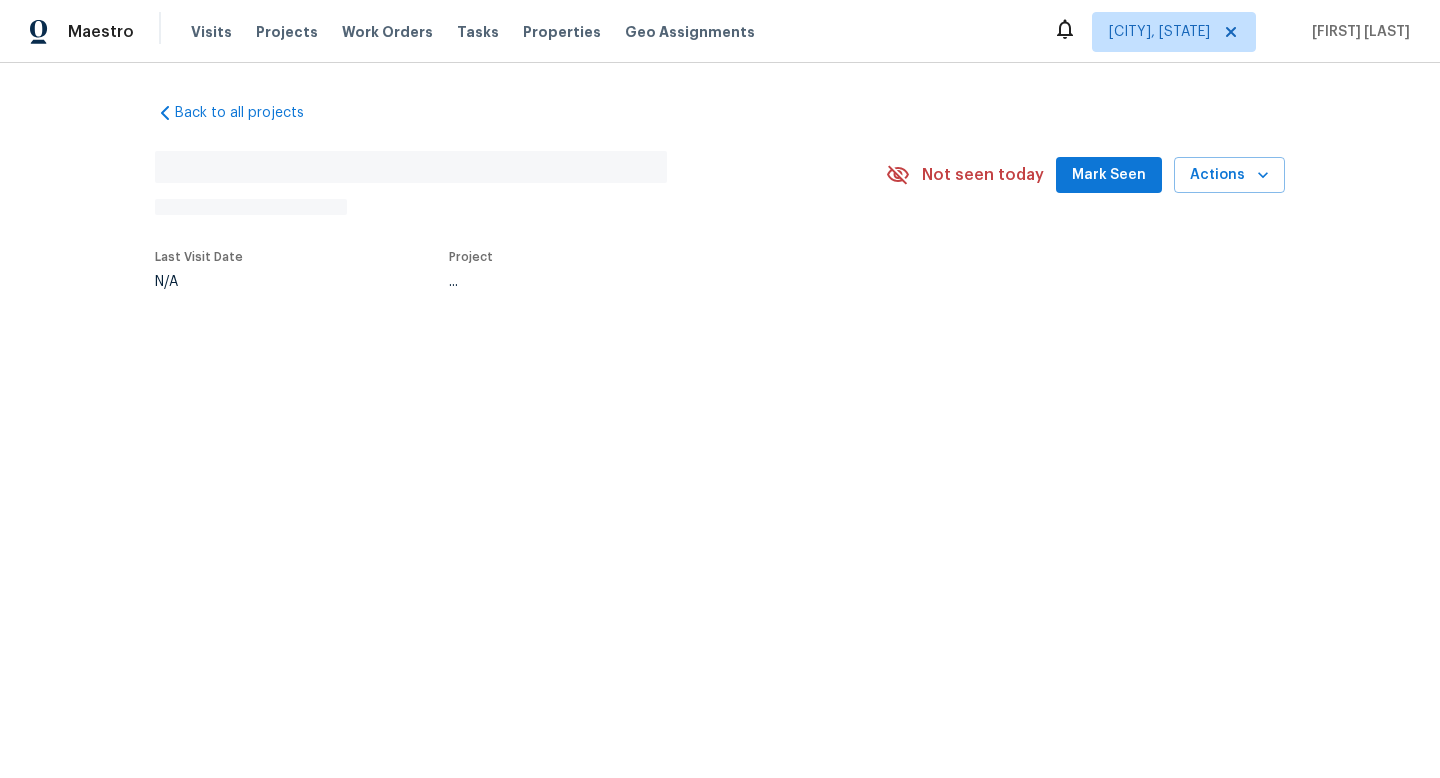 scroll, scrollTop: 0, scrollLeft: 0, axis: both 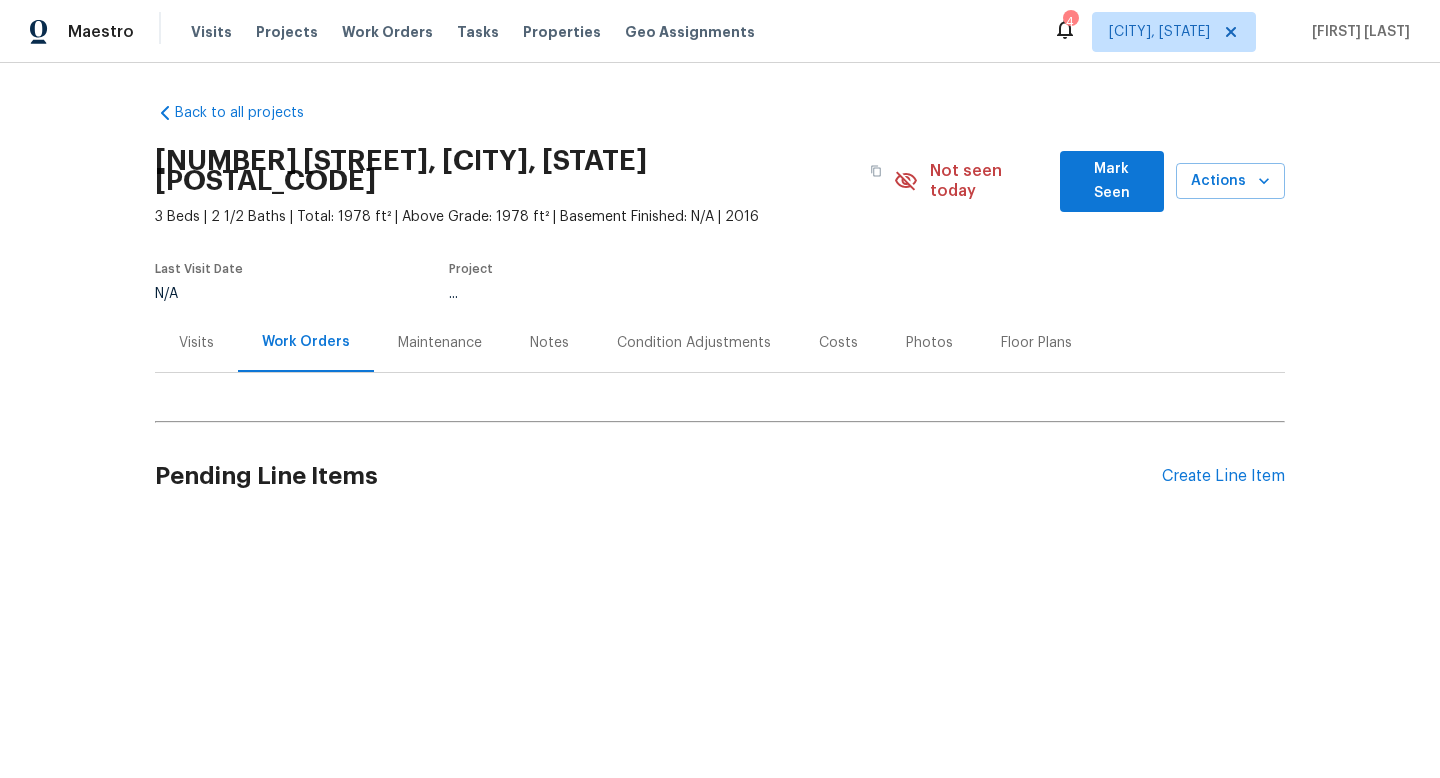 click on "Notes" at bounding box center [549, 342] 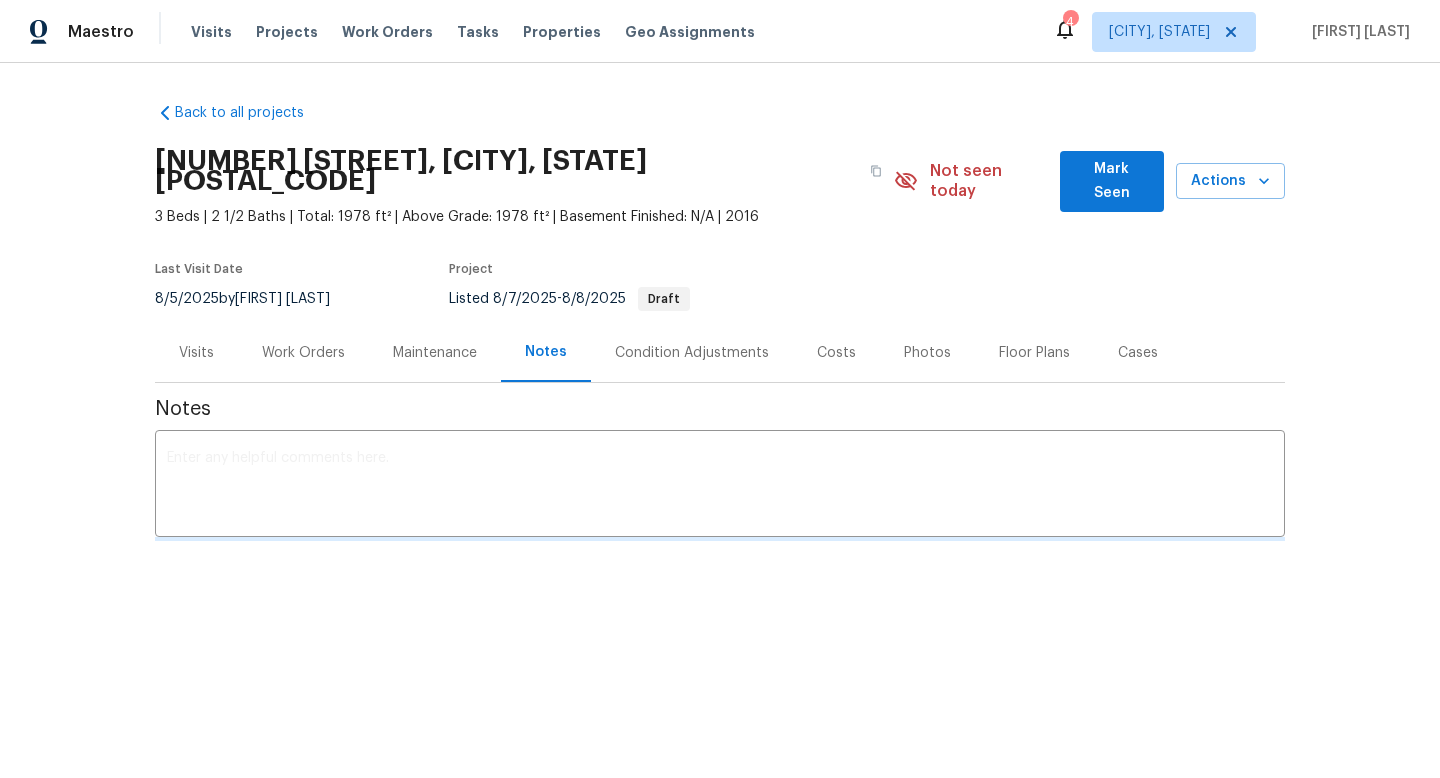 click on "Notes" at bounding box center (546, 352) 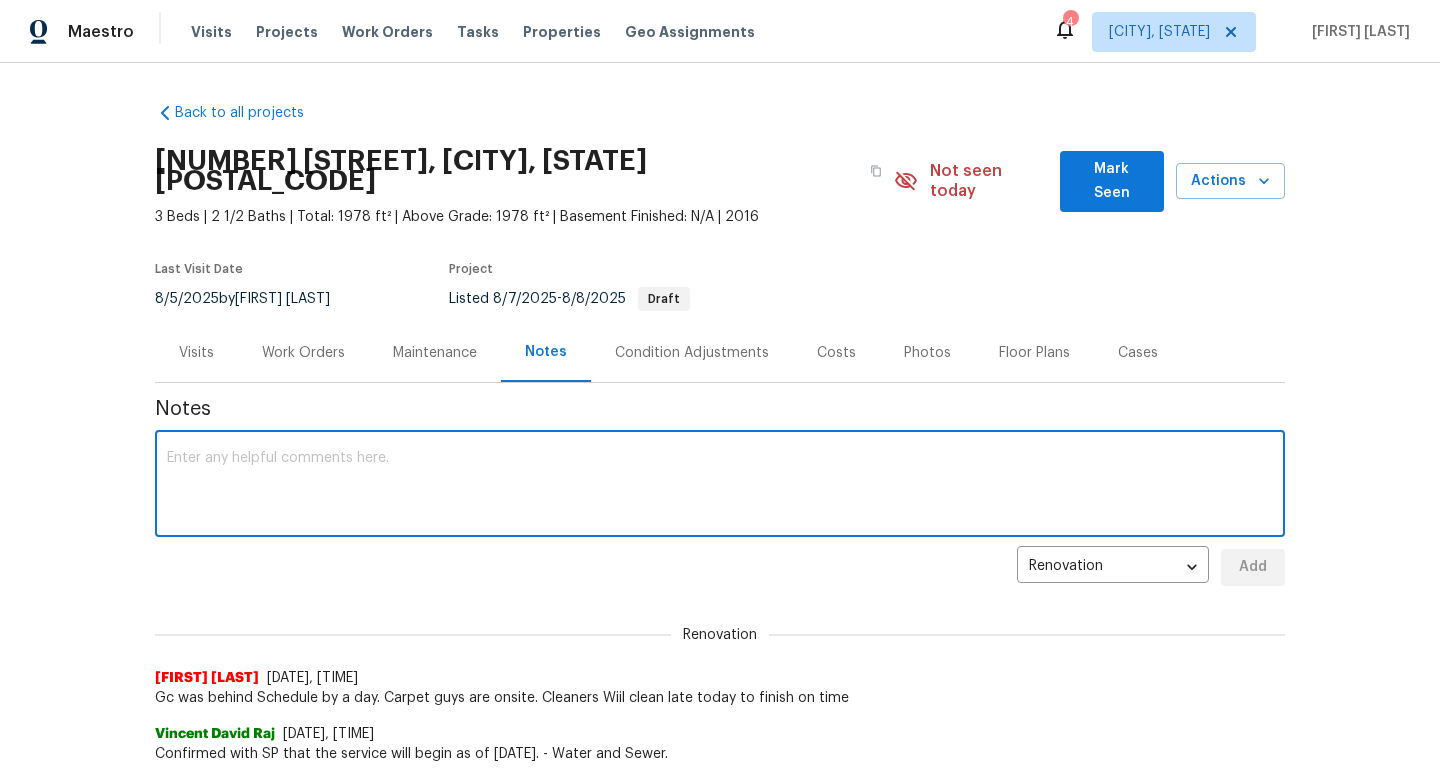 click at bounding box center [720, 486] 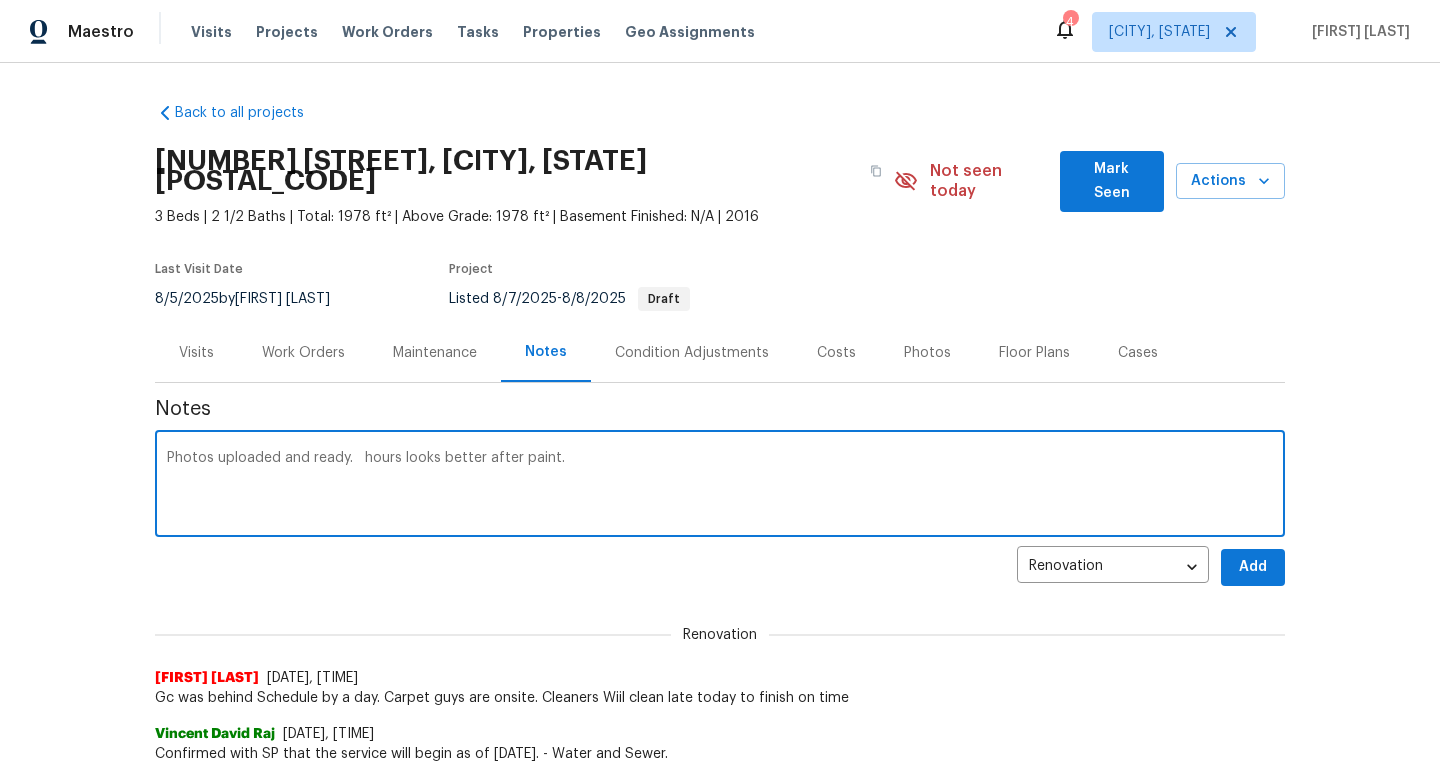 type on "Photos uploaded and ready.   hours looks better after paint." 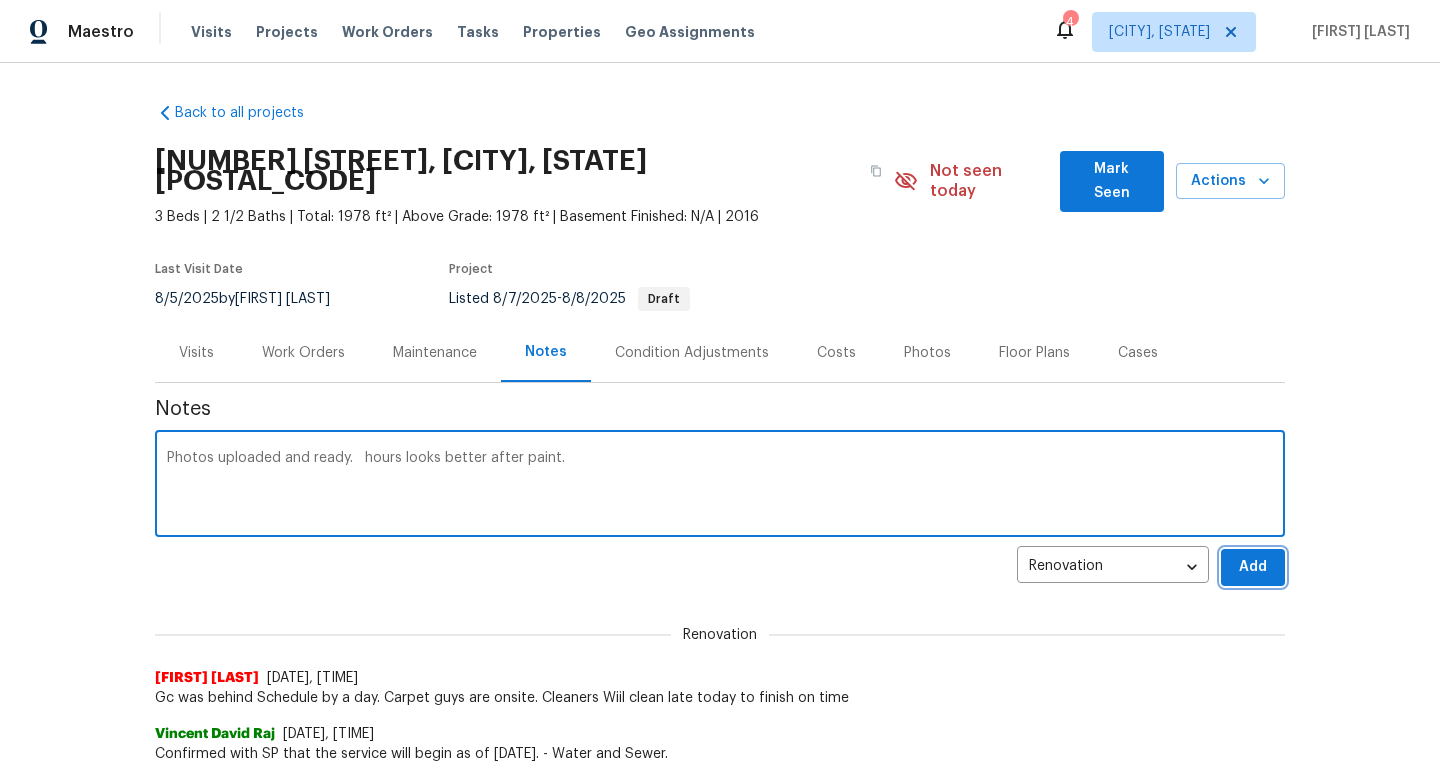 click on "Add" at bounding box center [1253, 567] 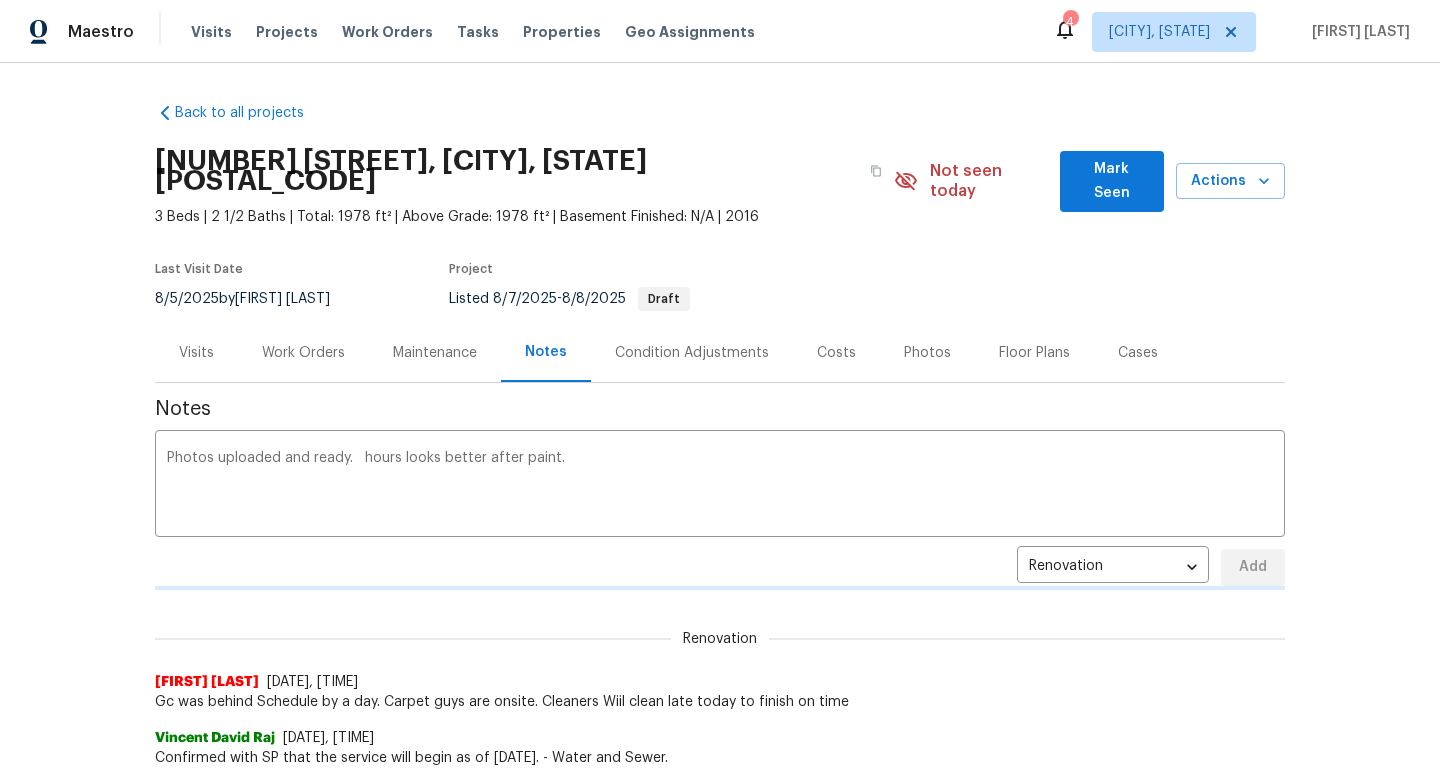 type 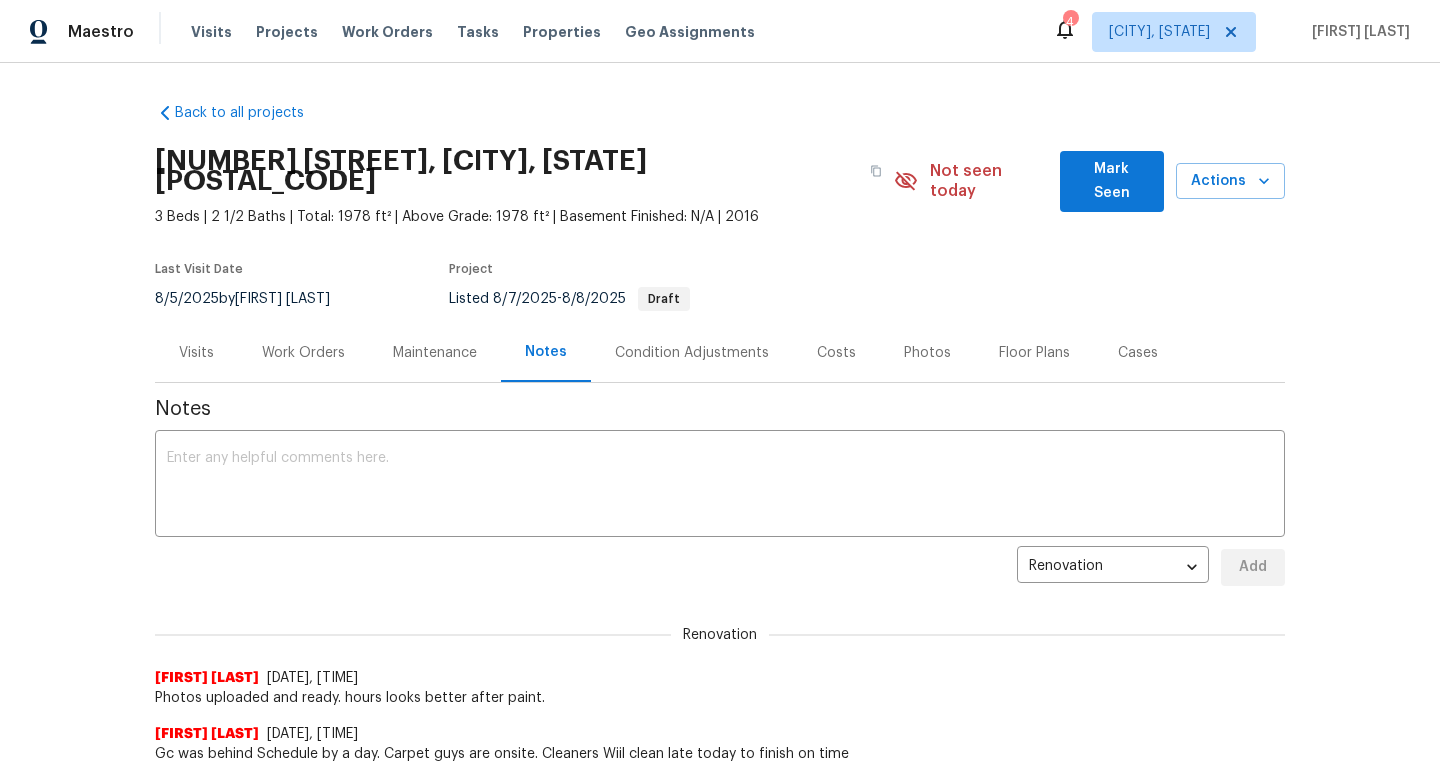 click on "Costs" at bounding box center (836, 353) 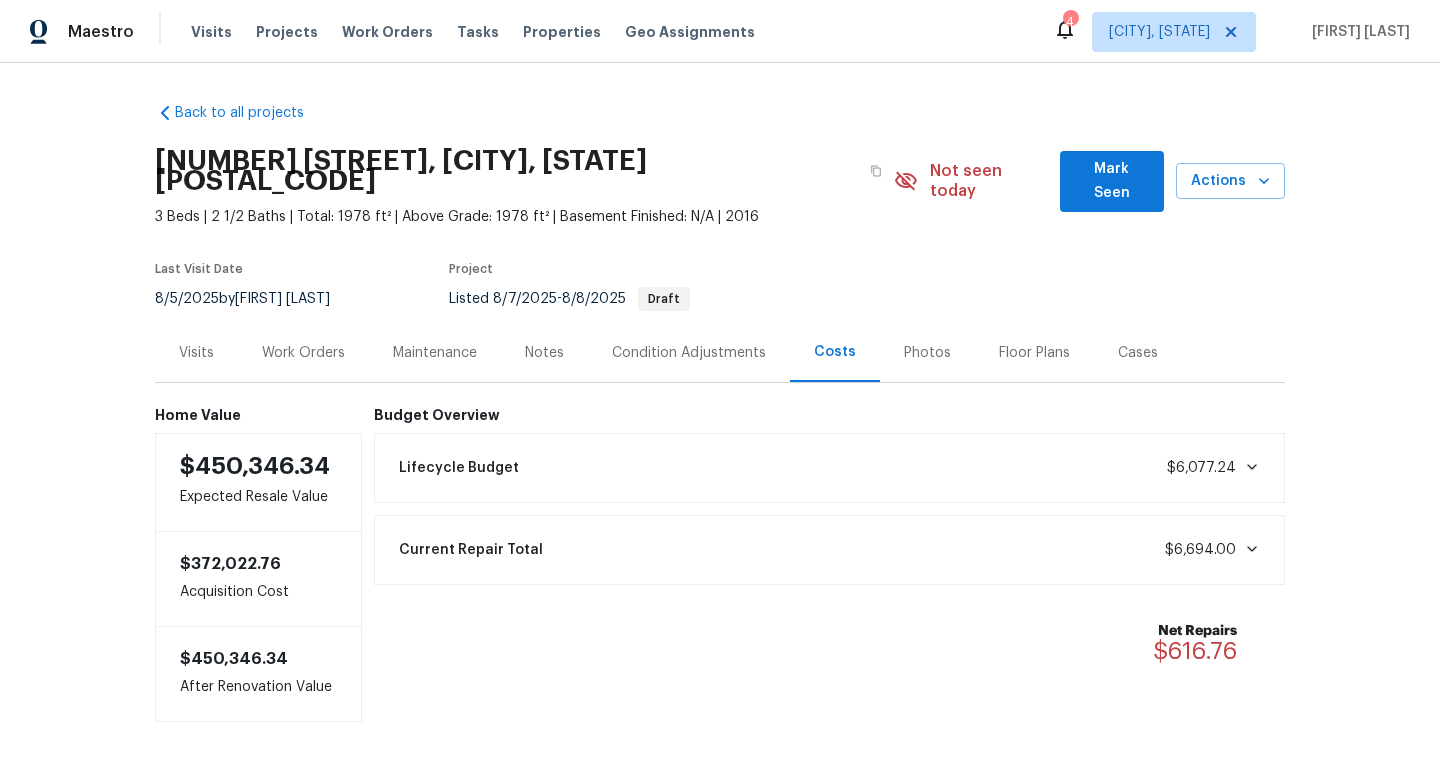 click on "Mark Seen" at bounding box center [1112, 181] 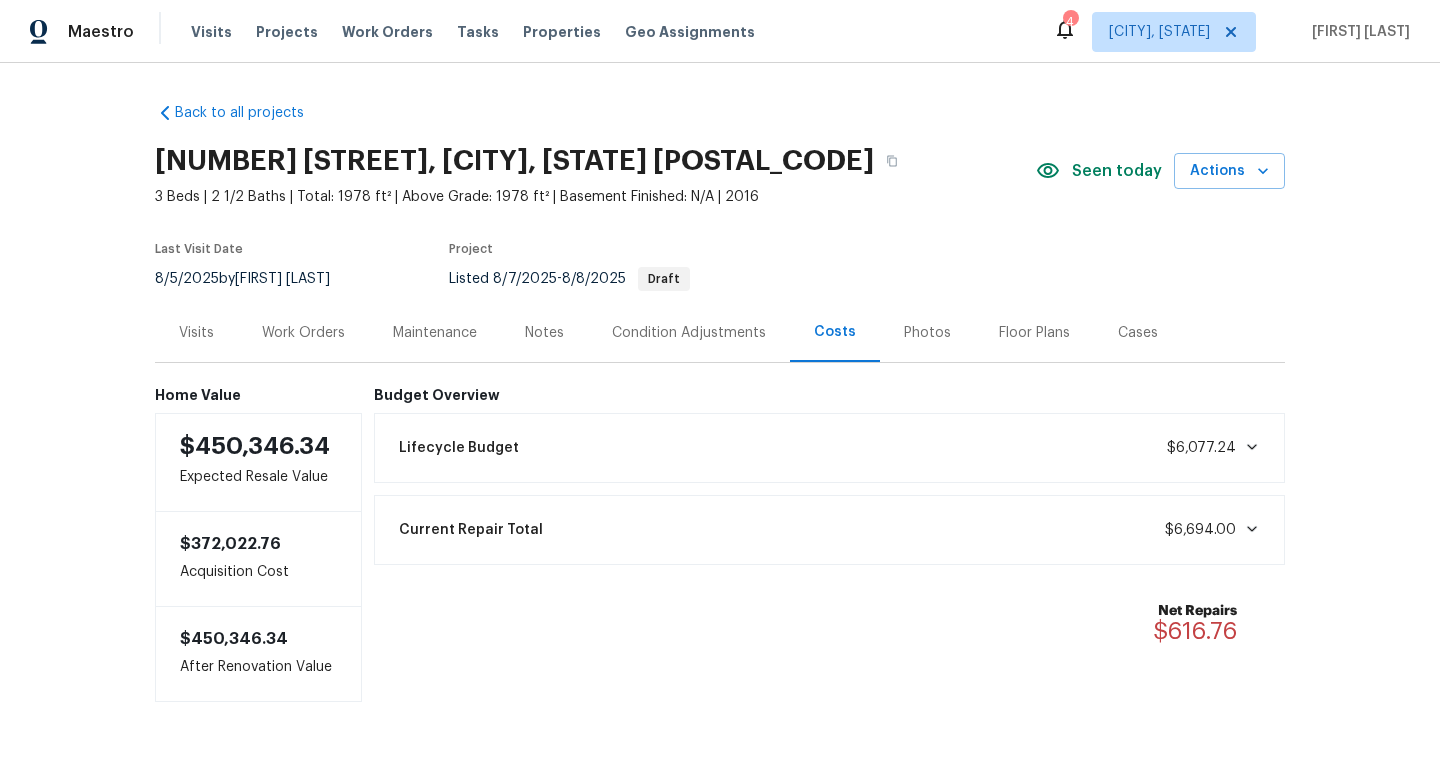 click on "Notes" at bounding box center (544, 333) 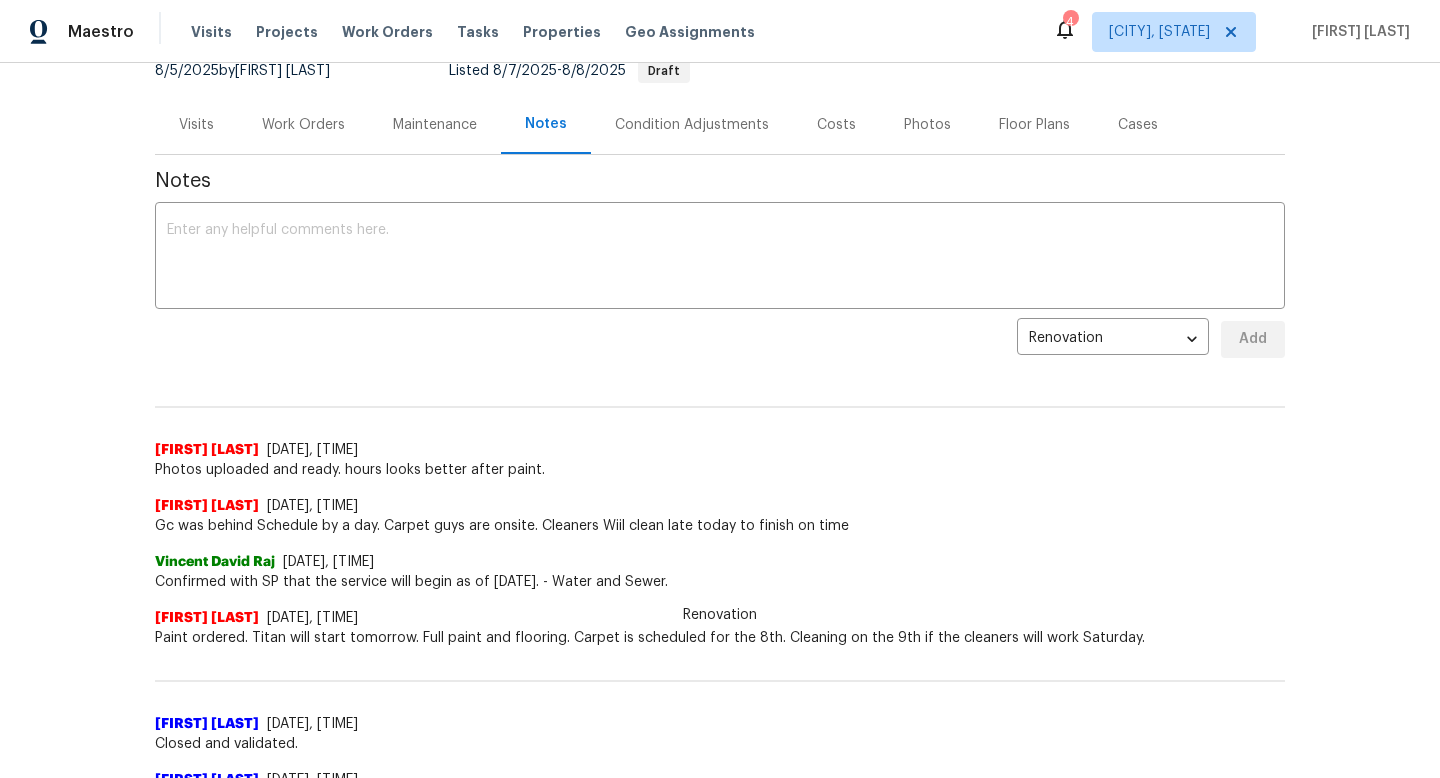 scroll, scrollTop: 193, scrollLeft: 0, axis: vertical 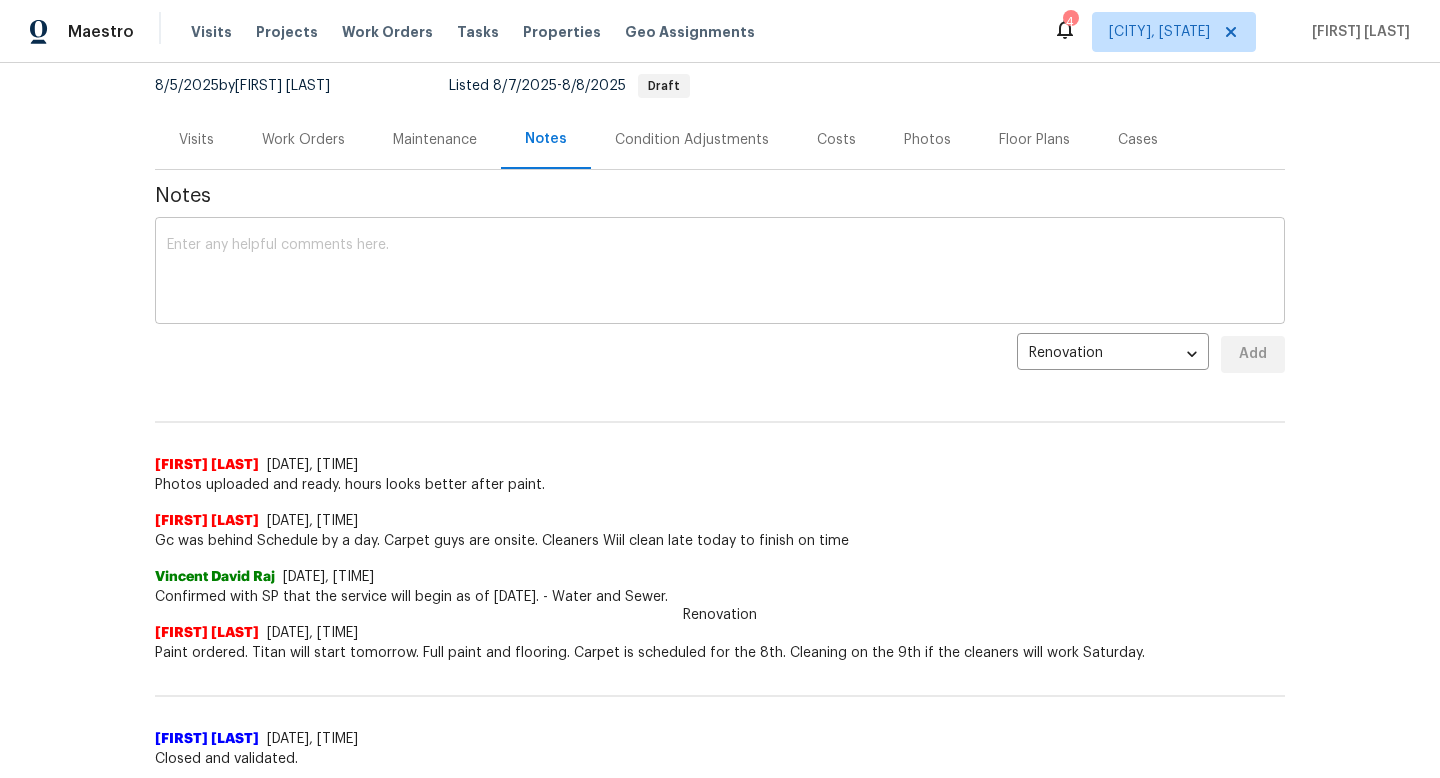 click at bounding box center [720, 273] 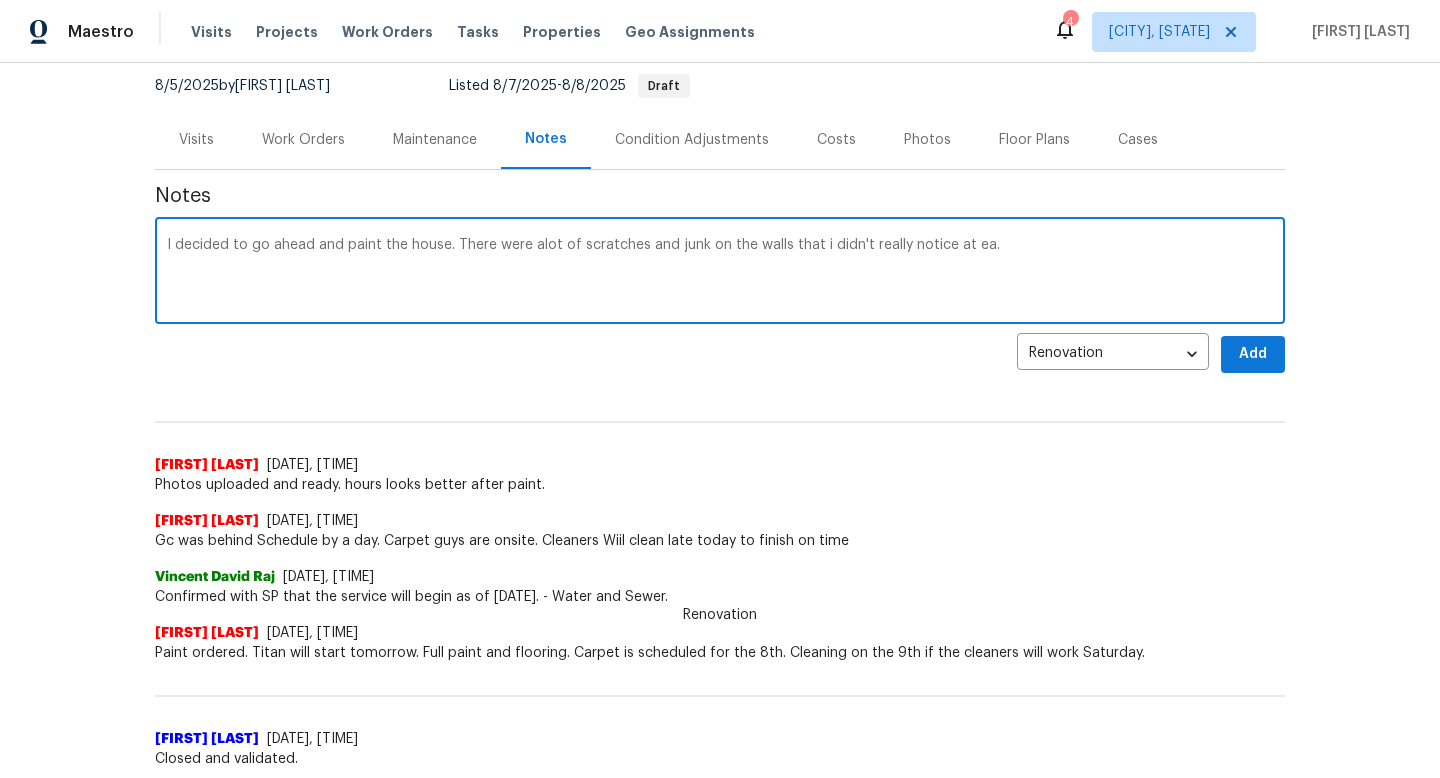 click on "I decided to go ahead and paint the house.  There were alot of scratches and junk on the walls that i didn't really notice at ea." at bounding box center (720, 273) 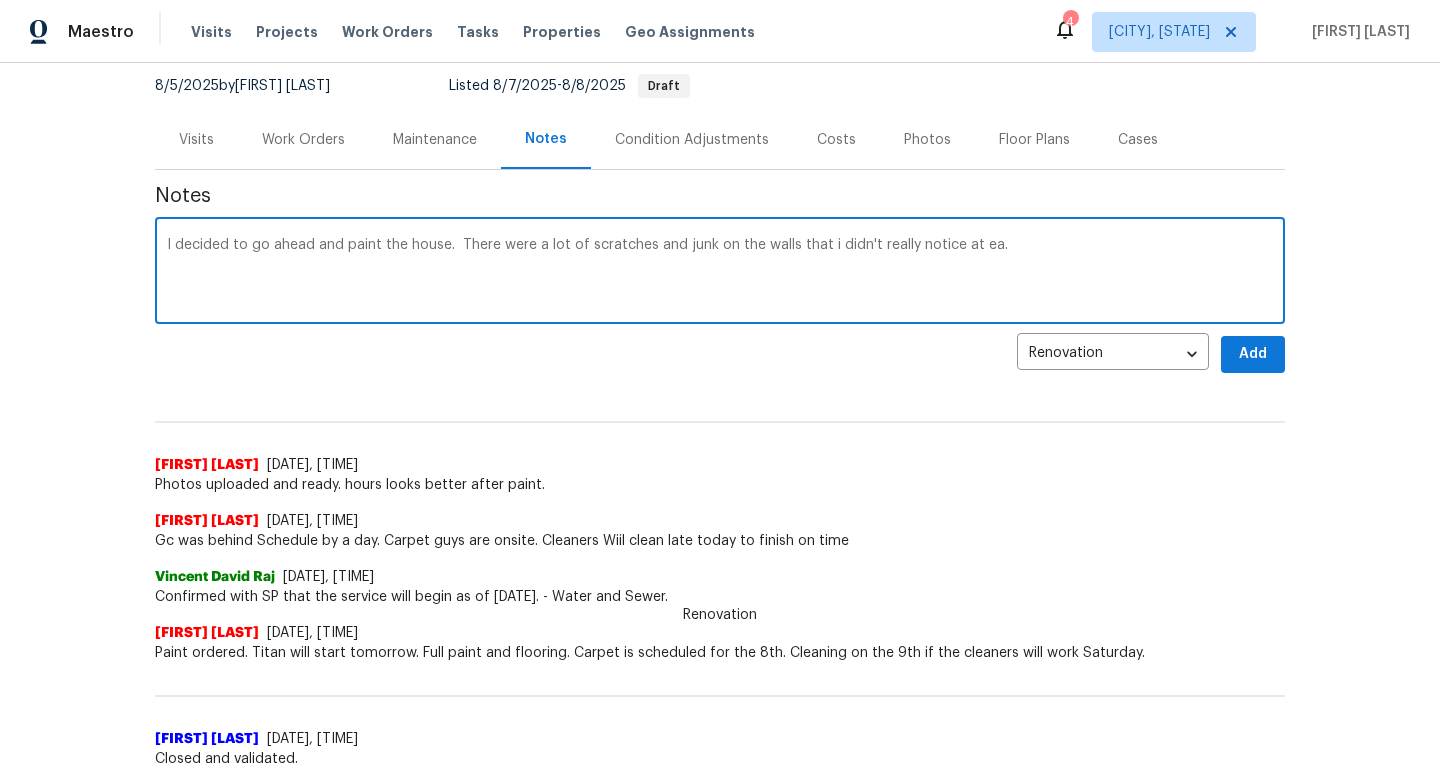 click on "I decided to go ahead and paint the house.  There were a lot of scratches and junk on the walls that i didn't really notice at ea." at bounding box center (720, 273) 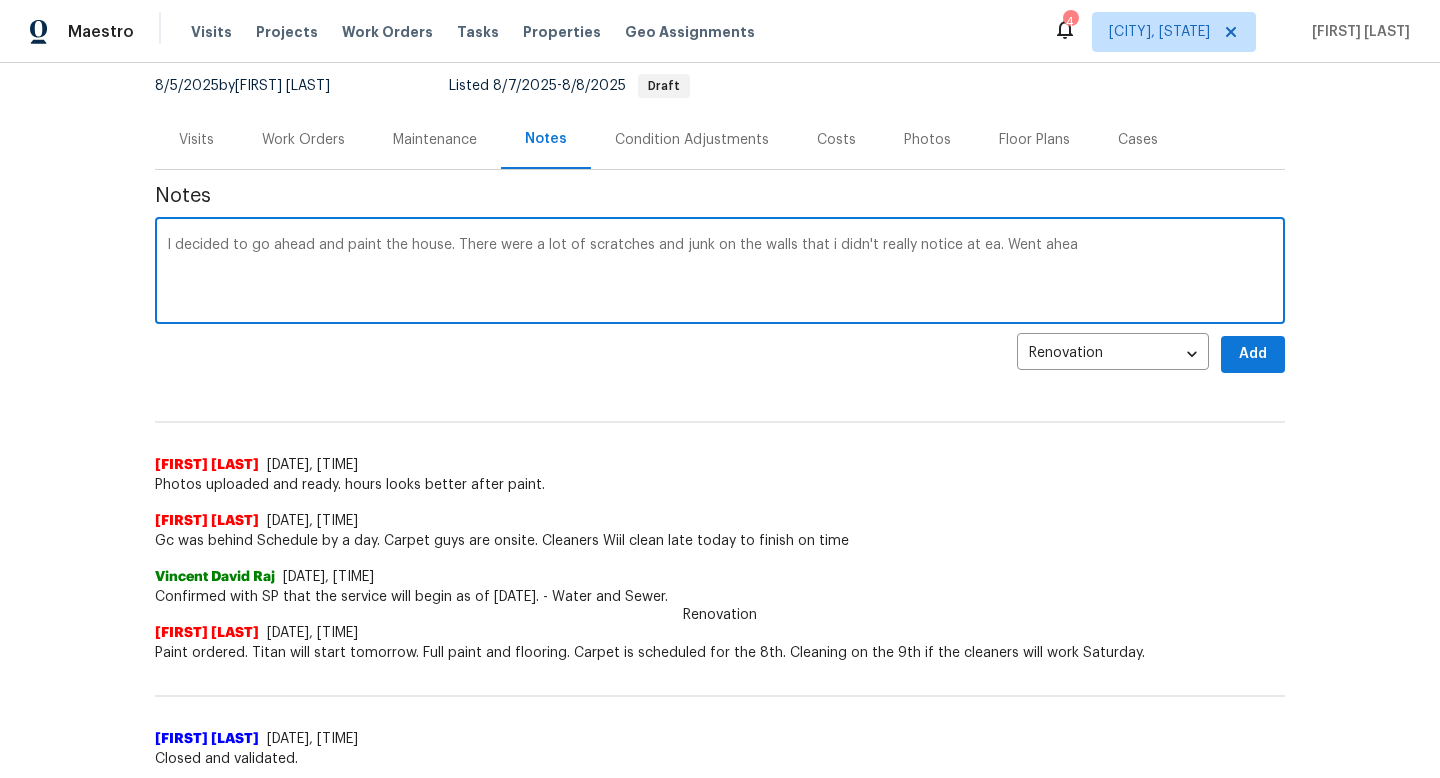drag, startPoint x: 1107, startPoint y: 247, endPoint x: 998, endPoint y: 240, distance: 109.22454 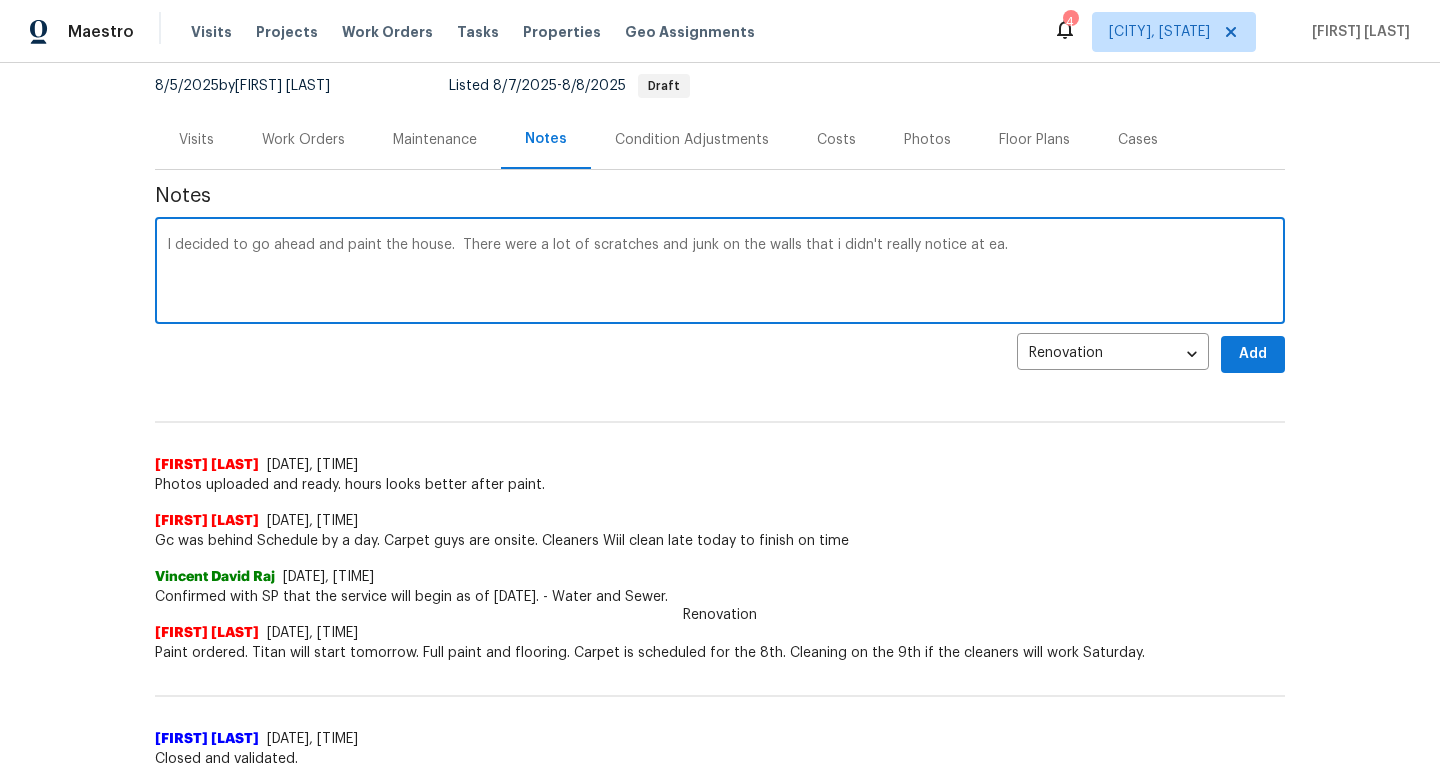 type on "I decided to go ahead and paint the house.  There were a lot of scratches and junk on the walls that i didn't really notice at ea." 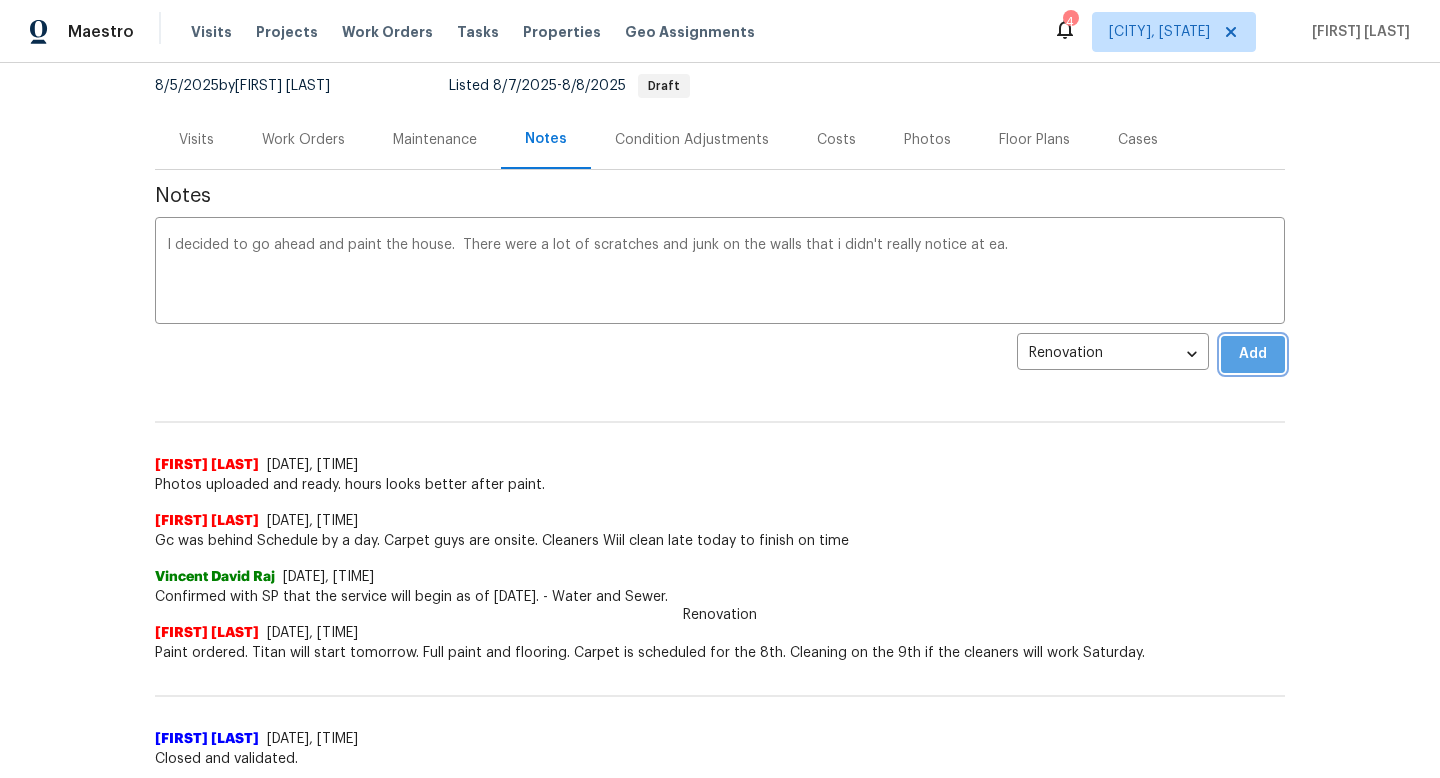 click on "Add" at bounding box center (1253, 354) 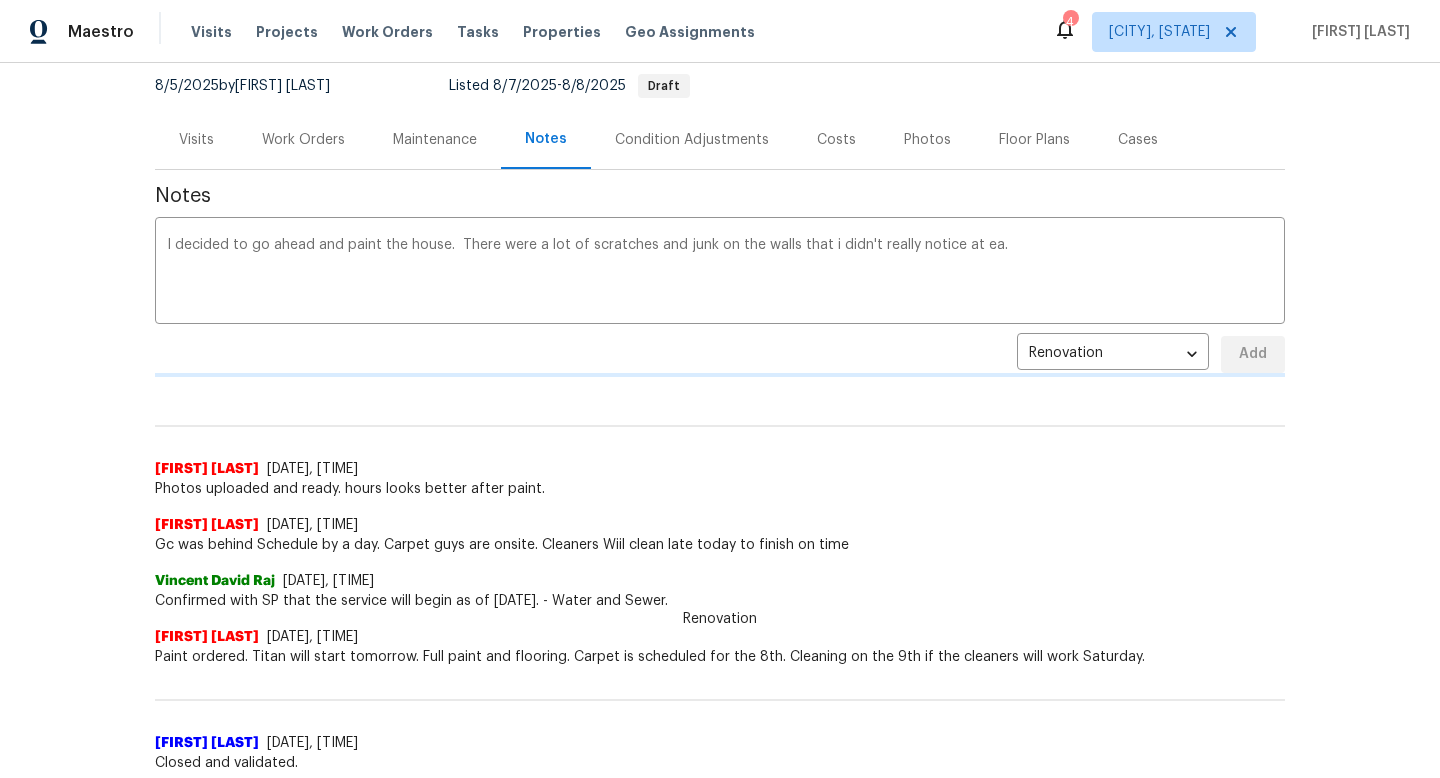 type 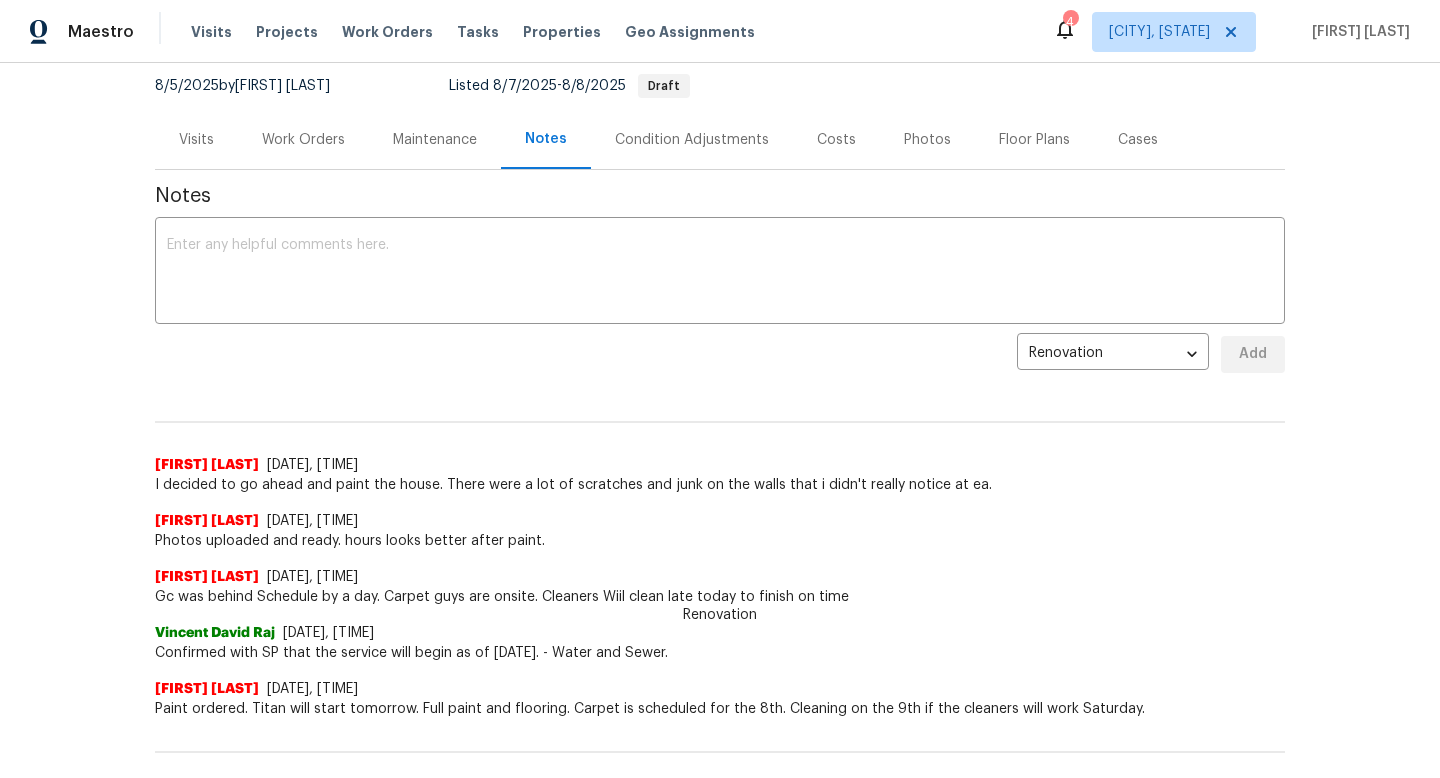 click on "Costs" at bounding box center [836, 140] 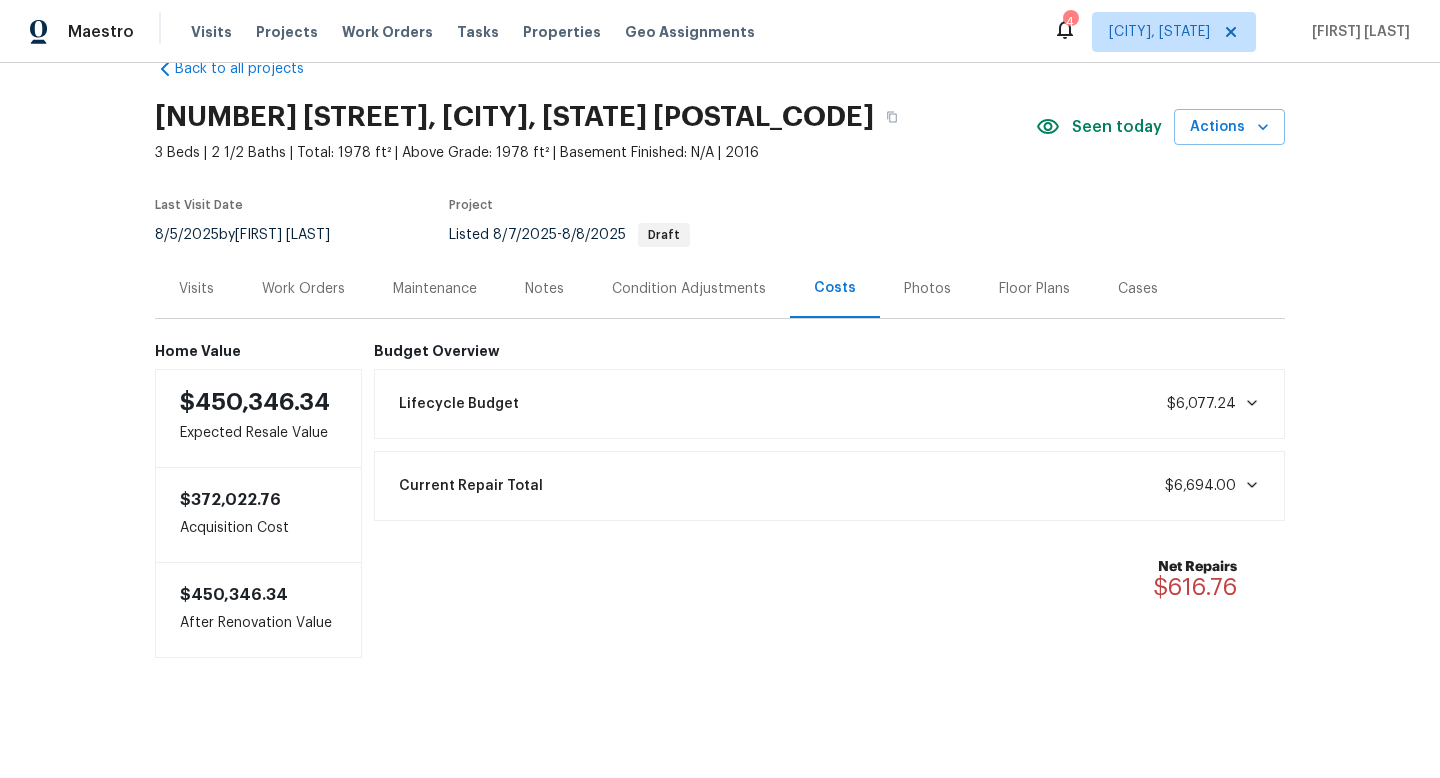 click on "Condition Adjustments" at bounding box center (689, 289) 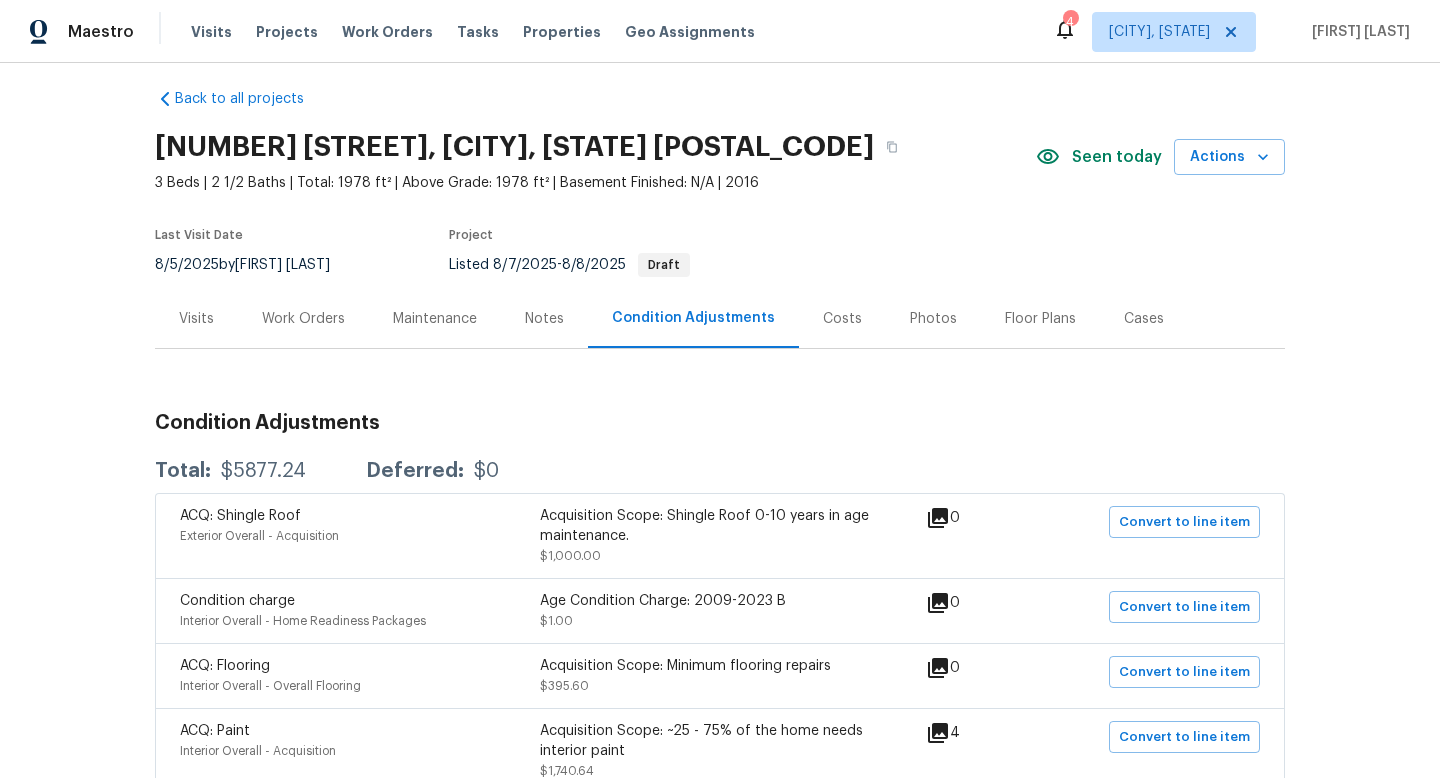 scroll, scrollTop: 0, scrollLeft: 0, axis: both 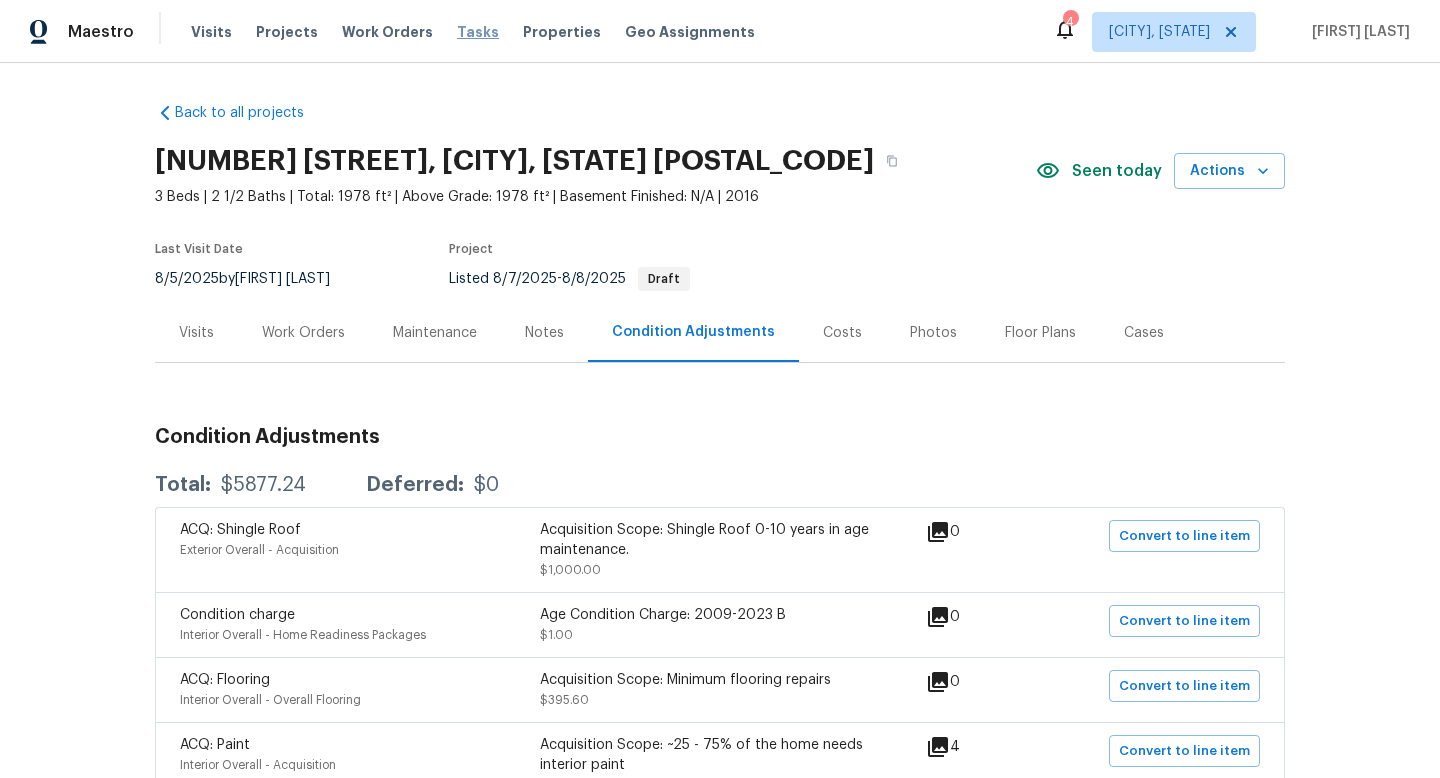 click on "Tasks" at bounding box center [478, 32] 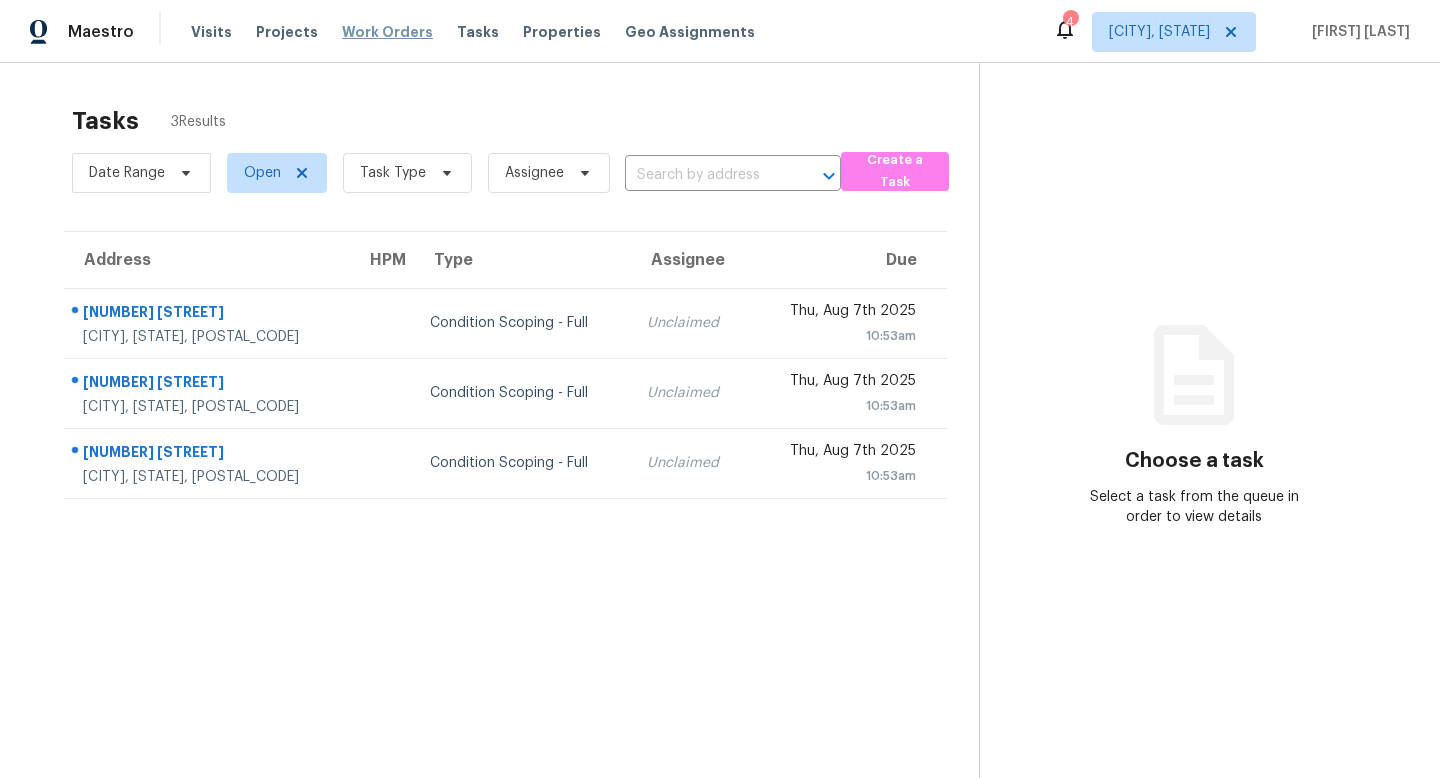 click on "Work Orders" at bounding box center [387, 32] 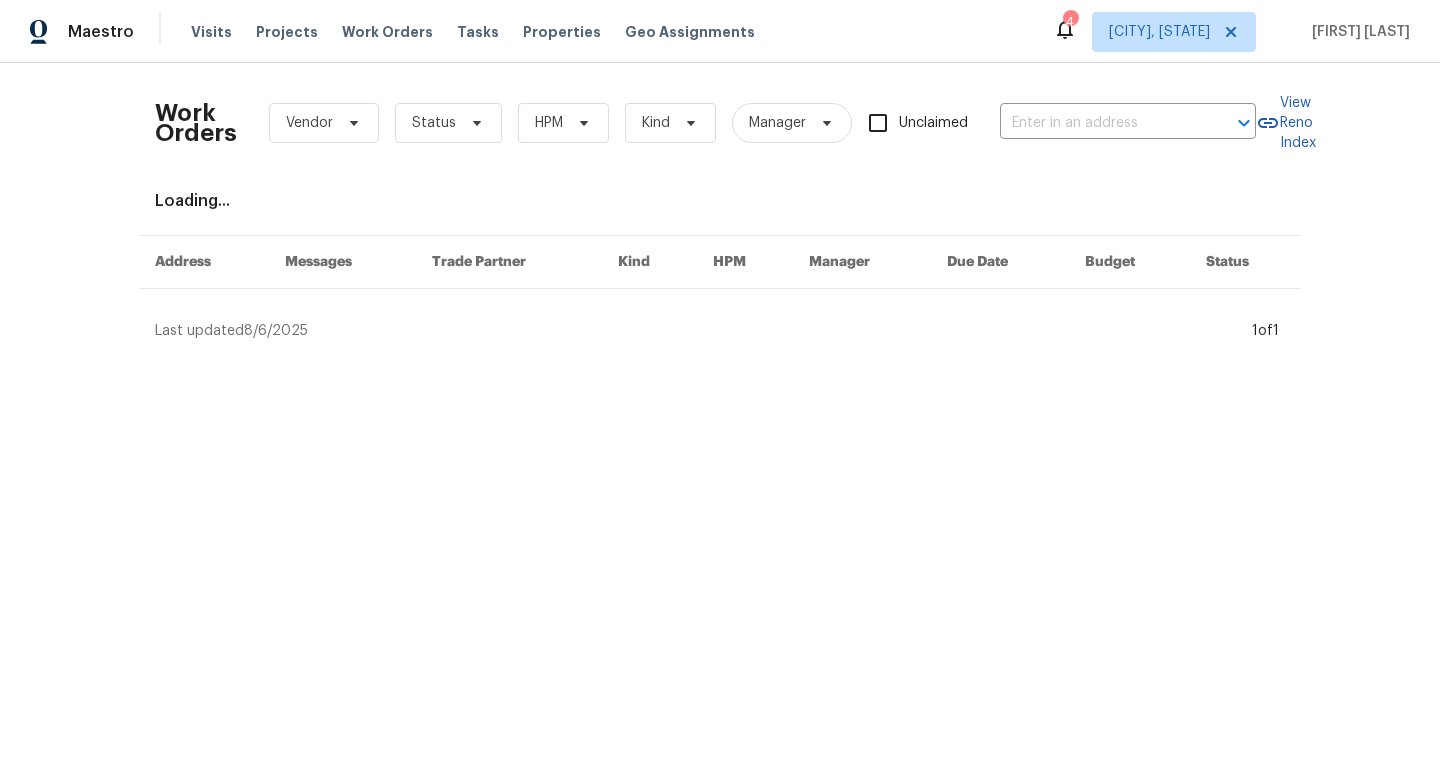 click on "Work Orders Vendor Status HPM Kind Manager Unclaimed ​" at bounding box center [705, 123] 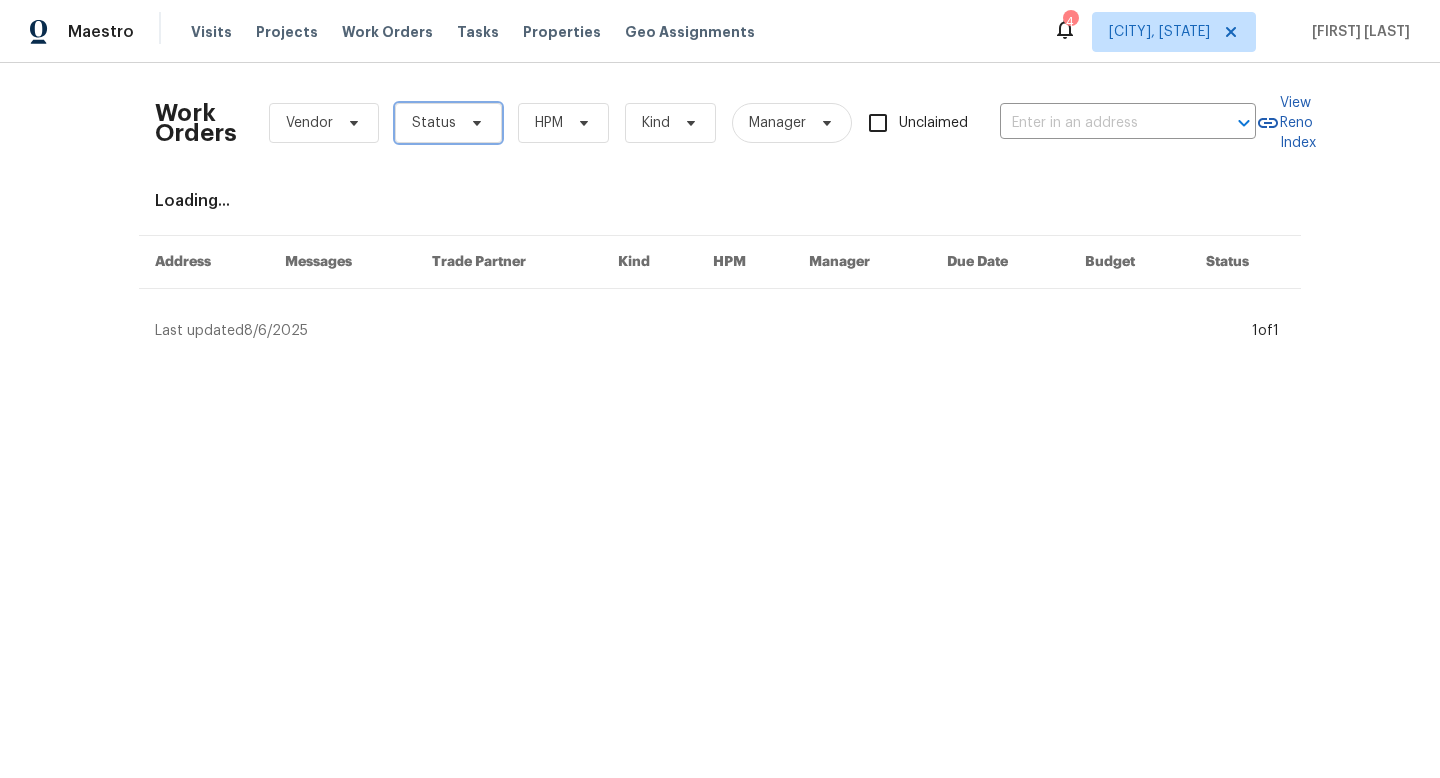 click on "Status" at bounding box center (448, 123) 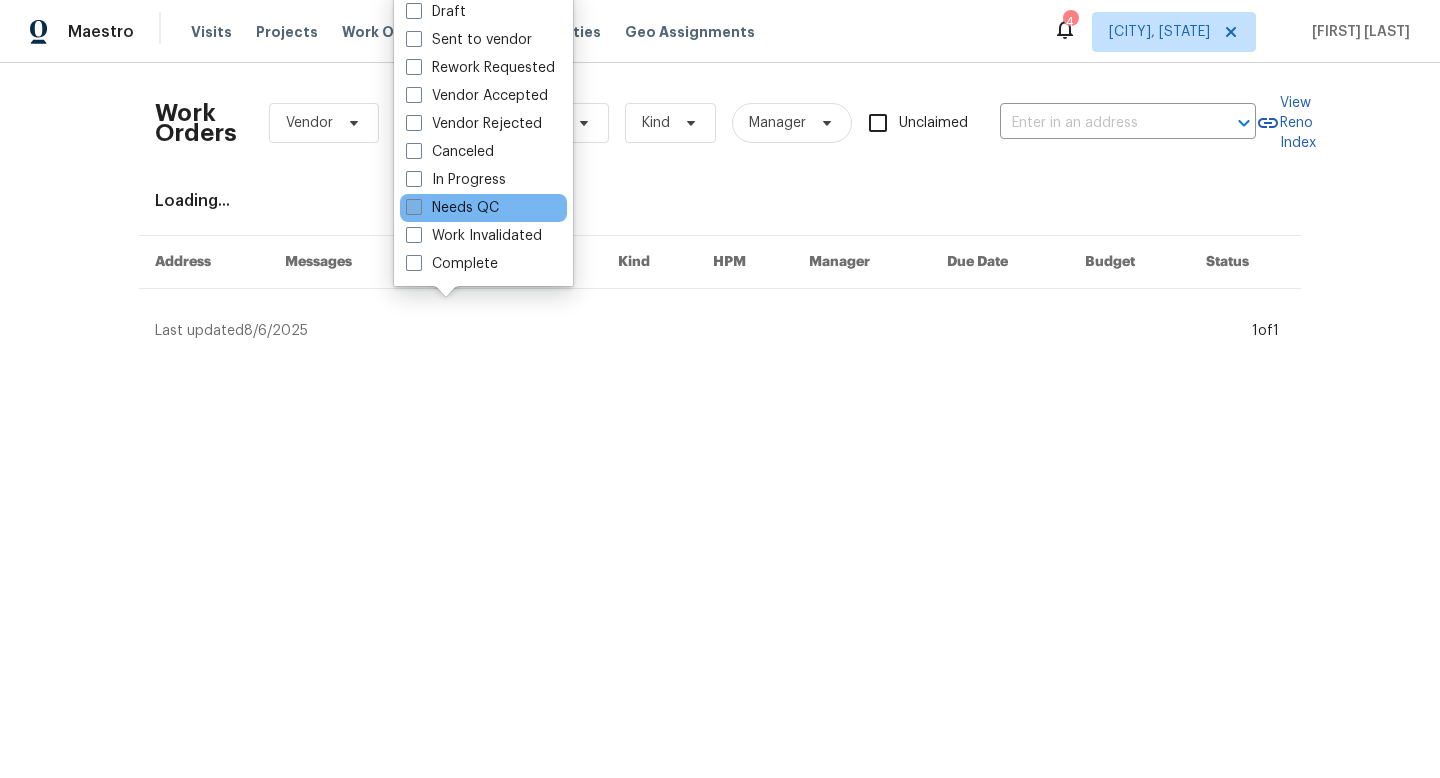 click on "Needs QC" at bounding box center (452, 208) 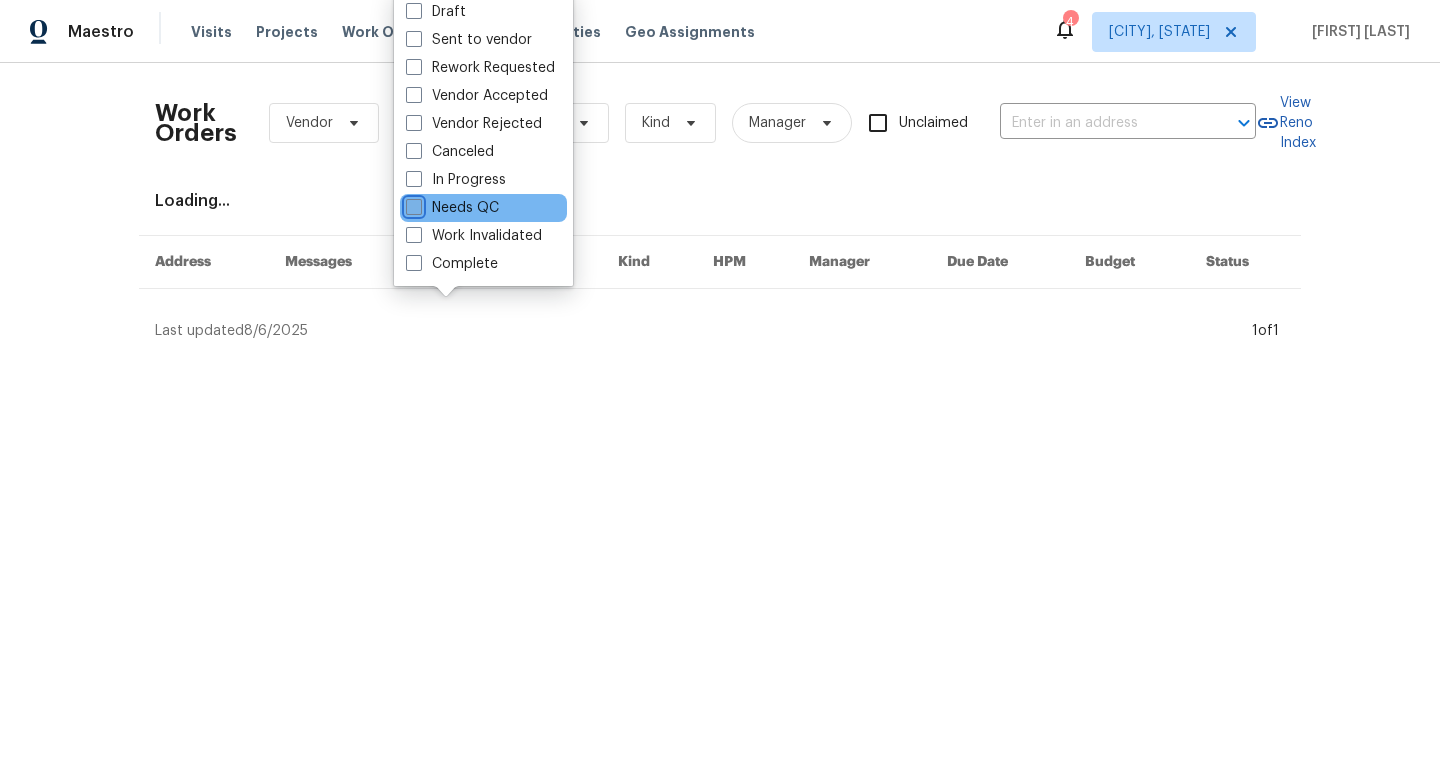 click on "Needs QC" at bounding box center (412, 204) 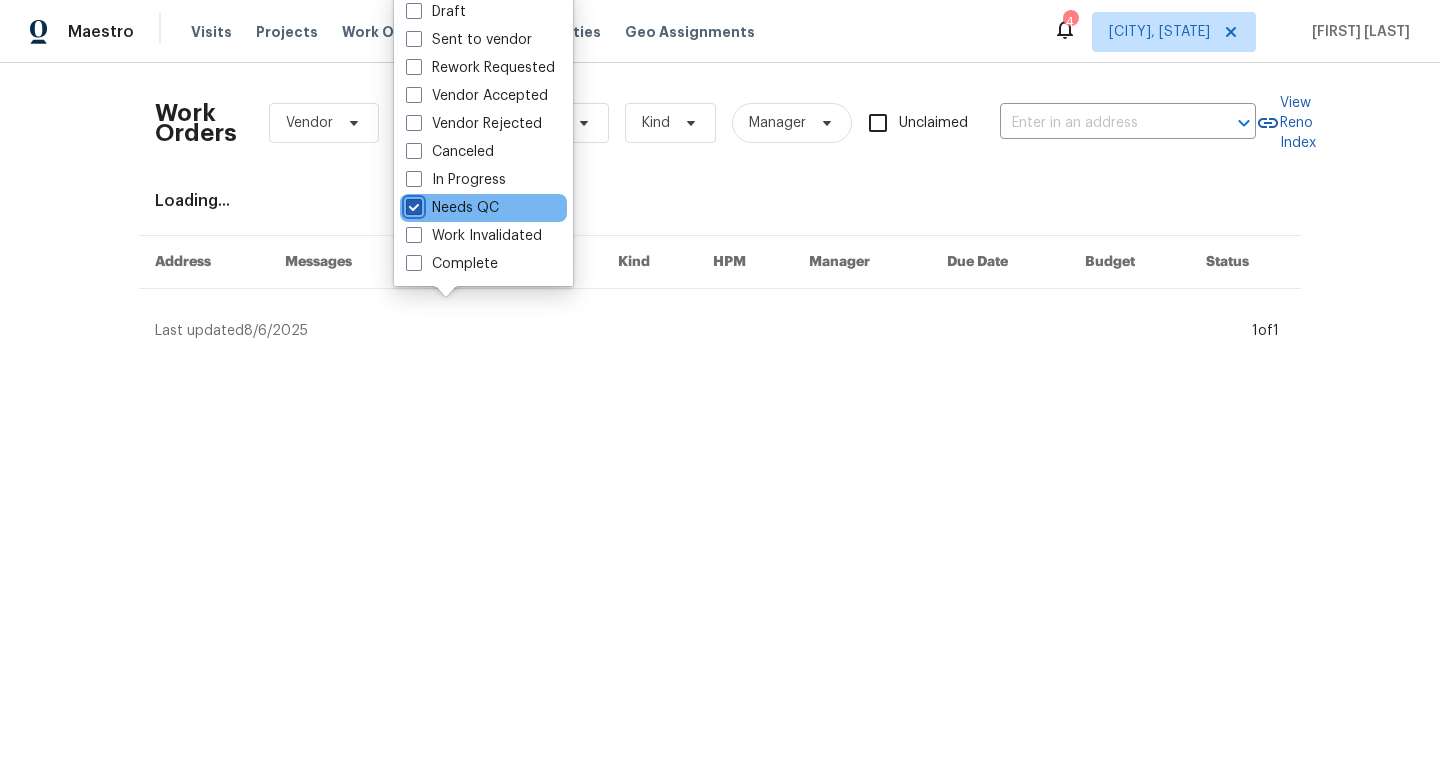checkbox on "true" 